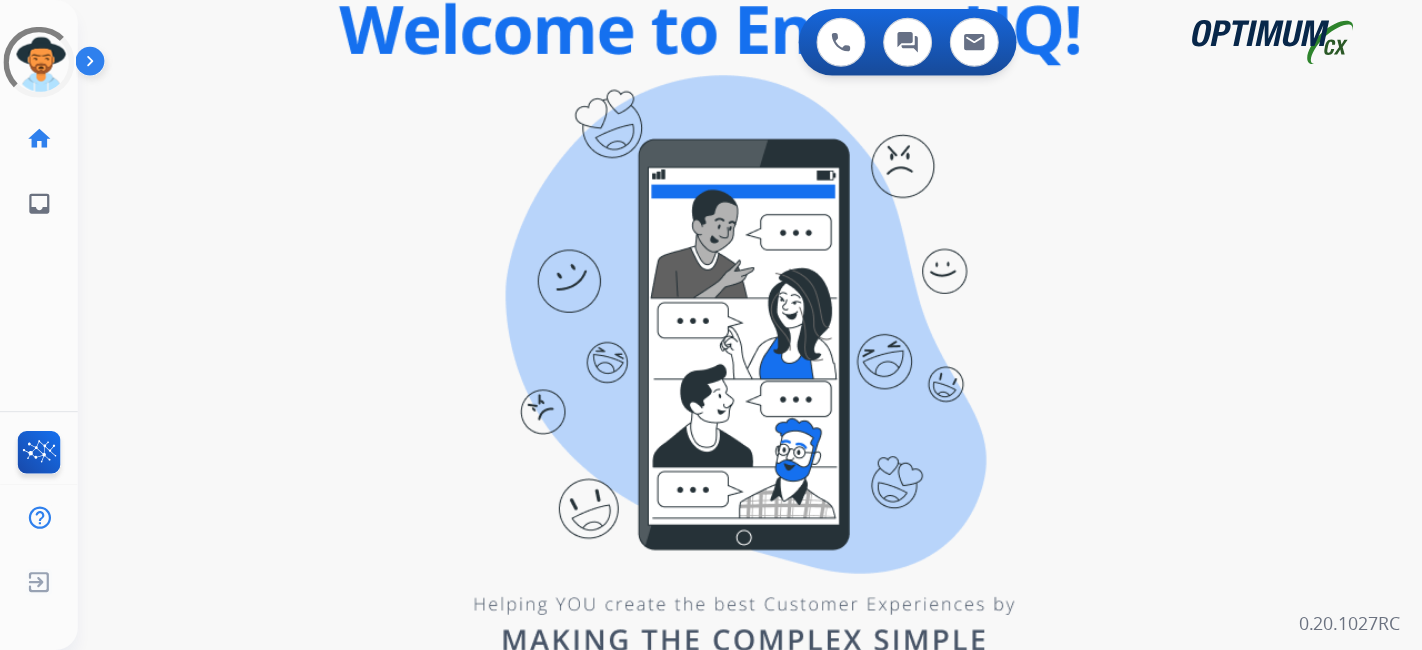 scroll, scrollTop: 0, scrollLeft: 0, axis: both 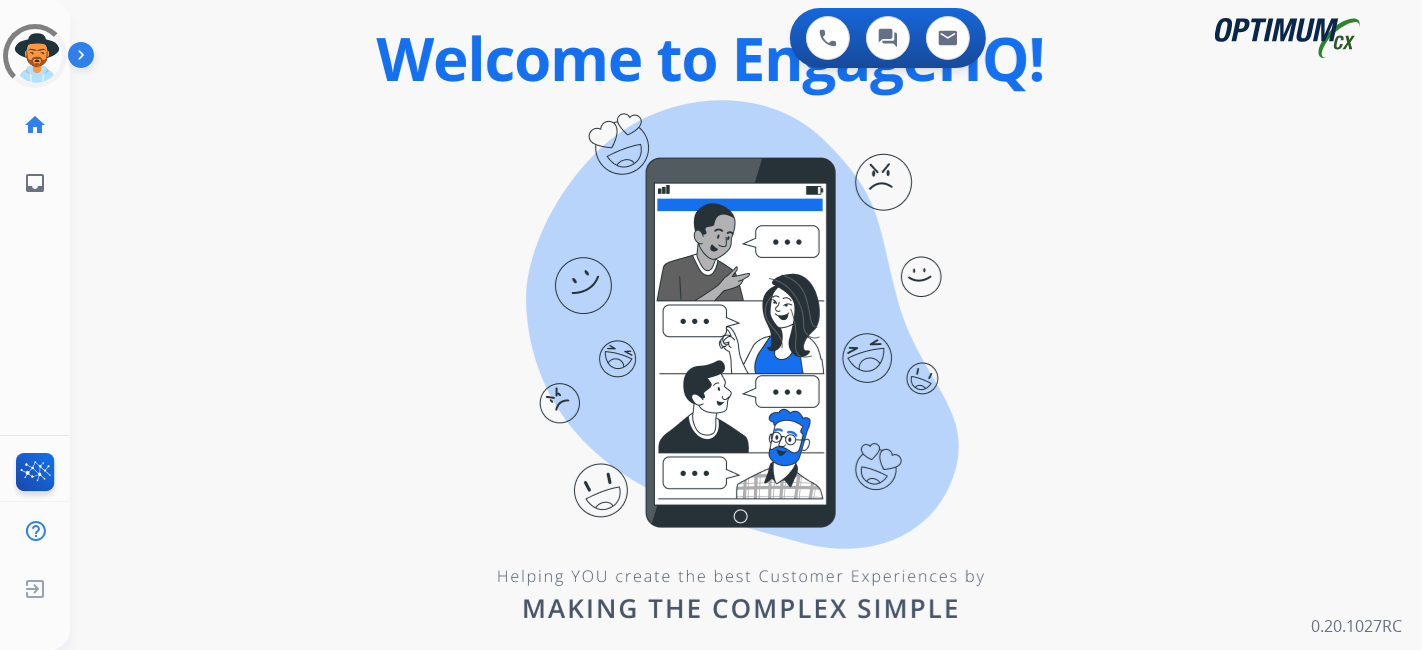click on "swap_horiz Break voice bridge close_fullscreen Connect 3-Way Call merge_type Separate 3-Way Call  Interaction Guide   Interaction History  Interaction Guide arrow_drop_up  Welcome to EngageHQ   Internal Queue Transfer: How To  Secure Pad expand_more Clear pad Candidate/Account ID: Contact Notes:" at bounding box center (722, 120) 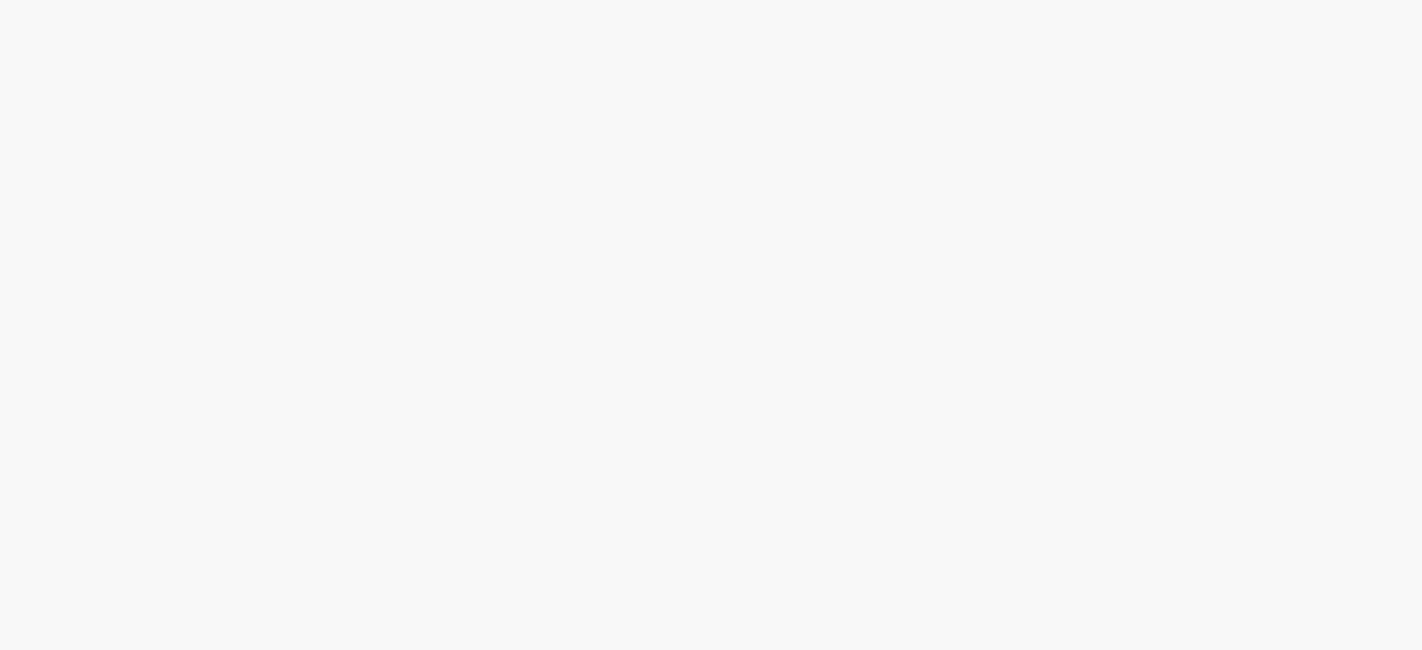 scroll, scrollTop: 0, scrollLeft: 0, axis: both 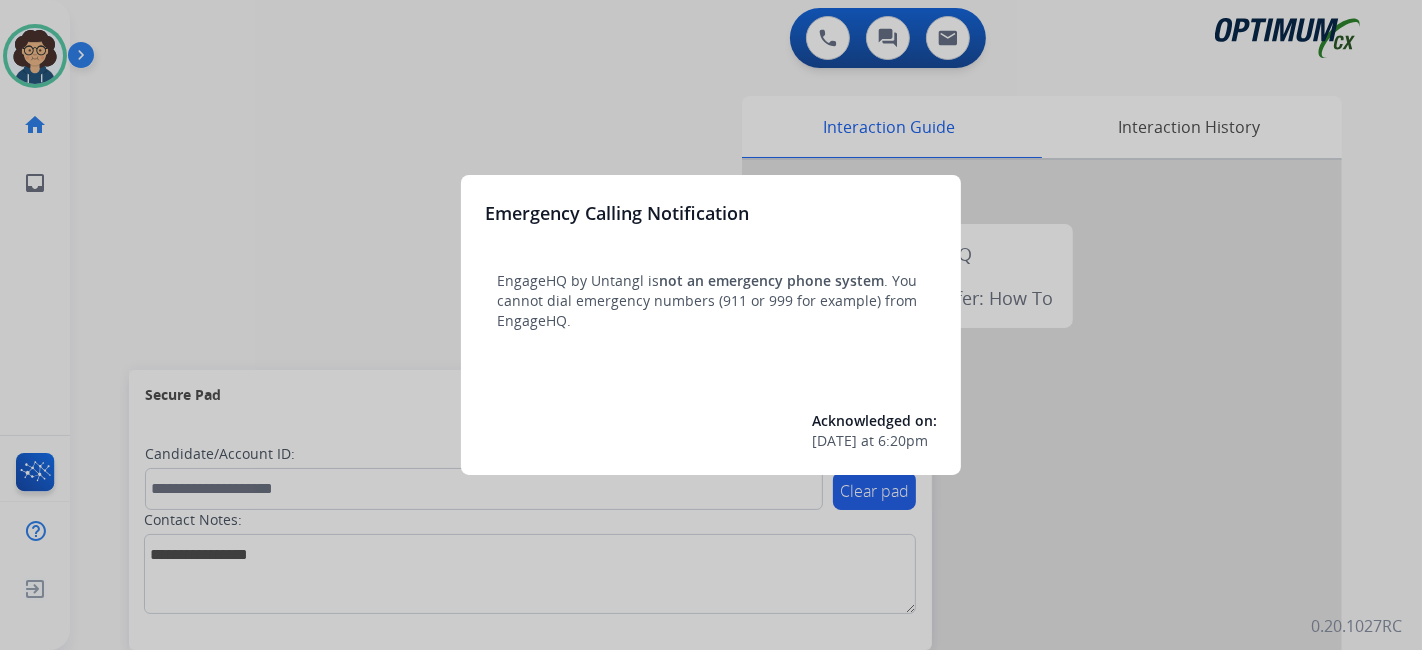 click at bounding box center [711, 325] 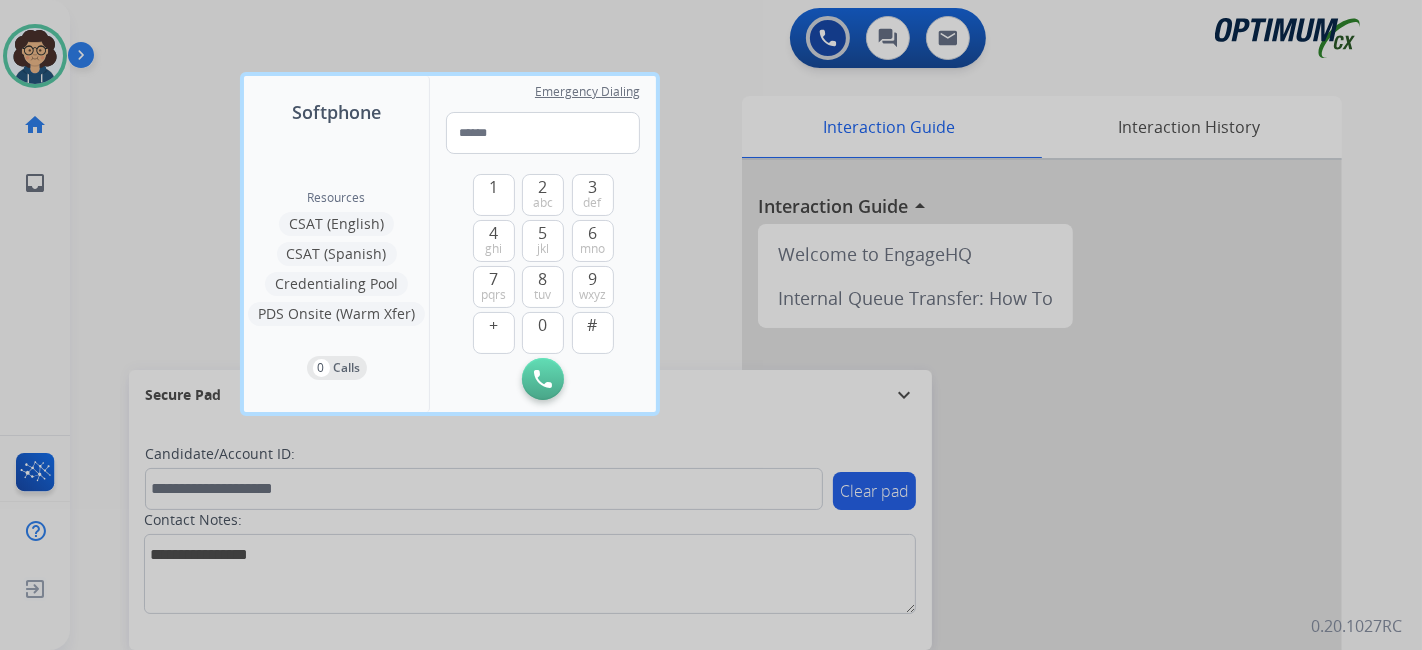click at bounding box center (711, 325) 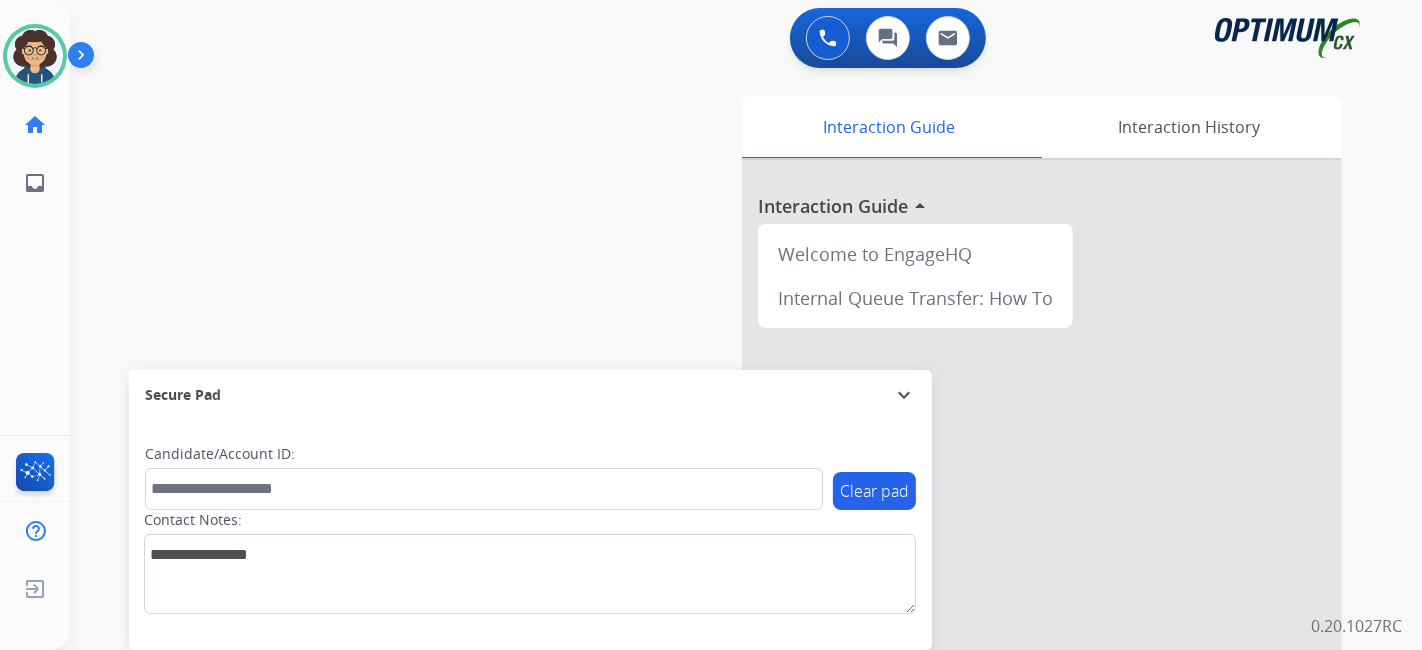 click on "Interaction Guide   Interaction History  Interaction Guide arrow_drop_up  Welcome to EngageHQ   Internal Queue Transfer: How To" at bounding box center [969, 501] 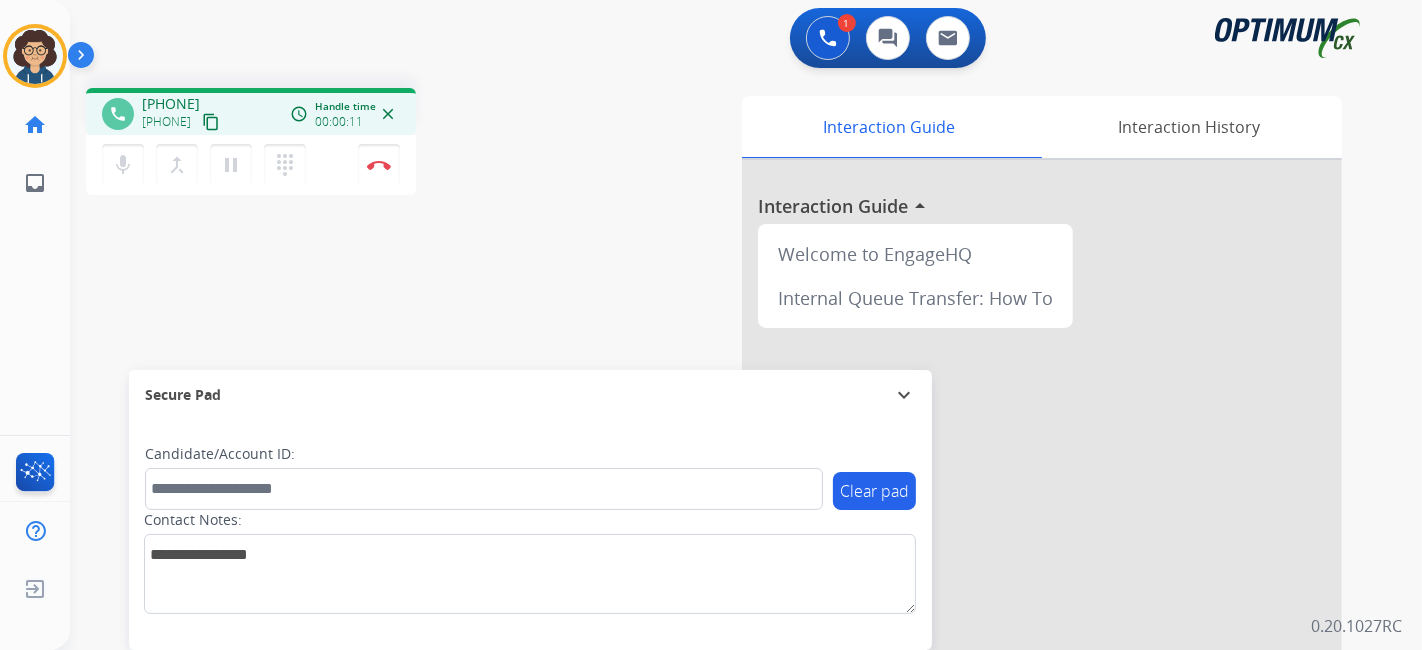 click on "content_copy" at bounding box center [211, 122] 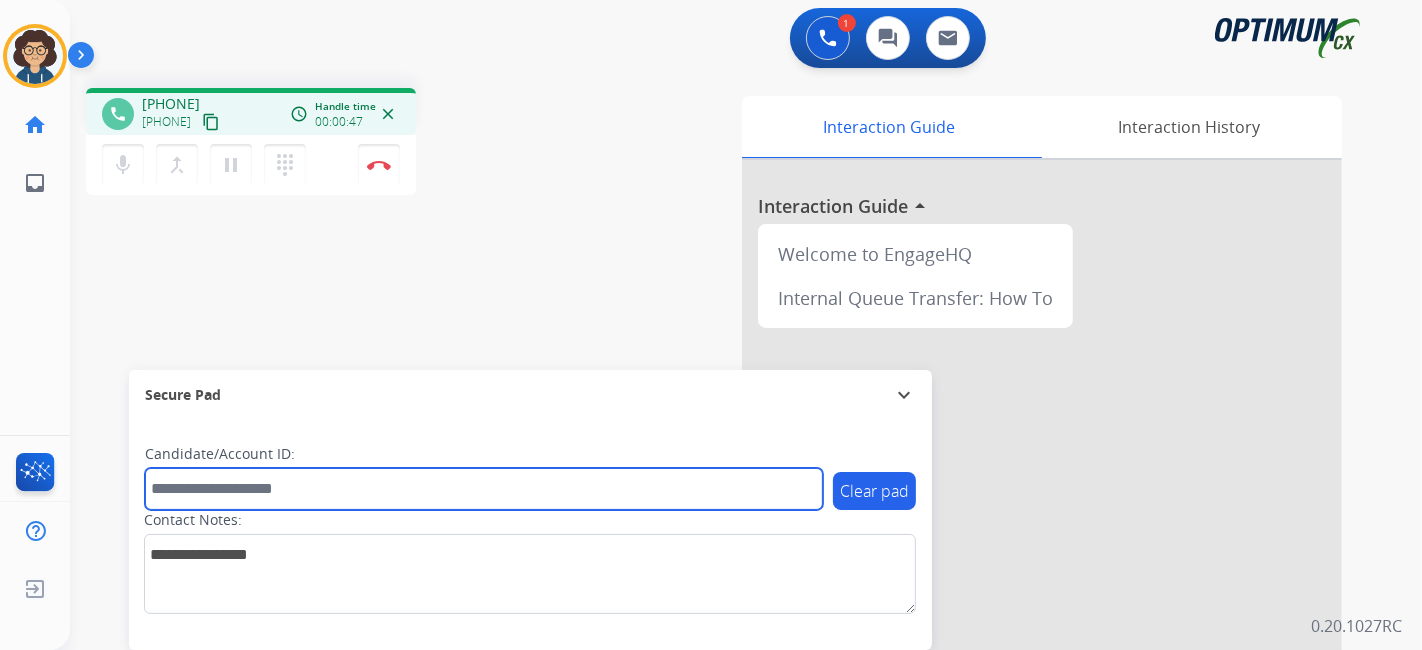 click at bounding box center [484, 489] 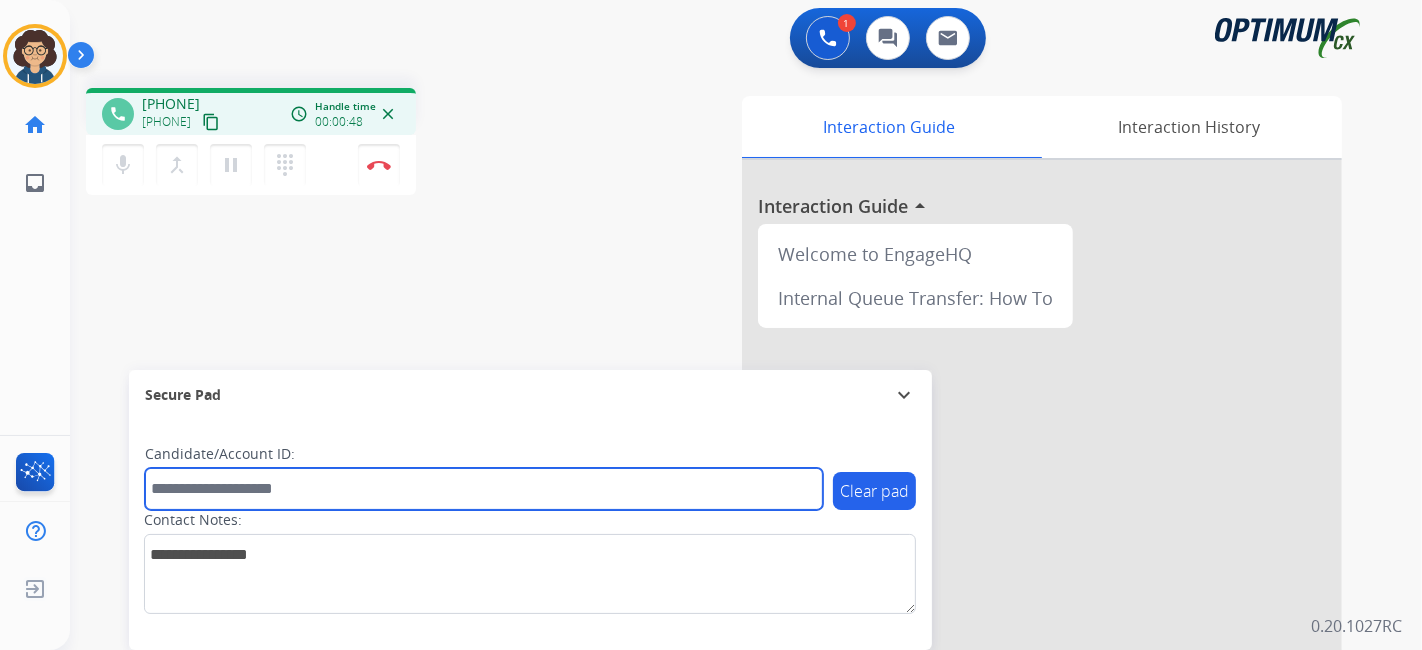 paste on "*******" 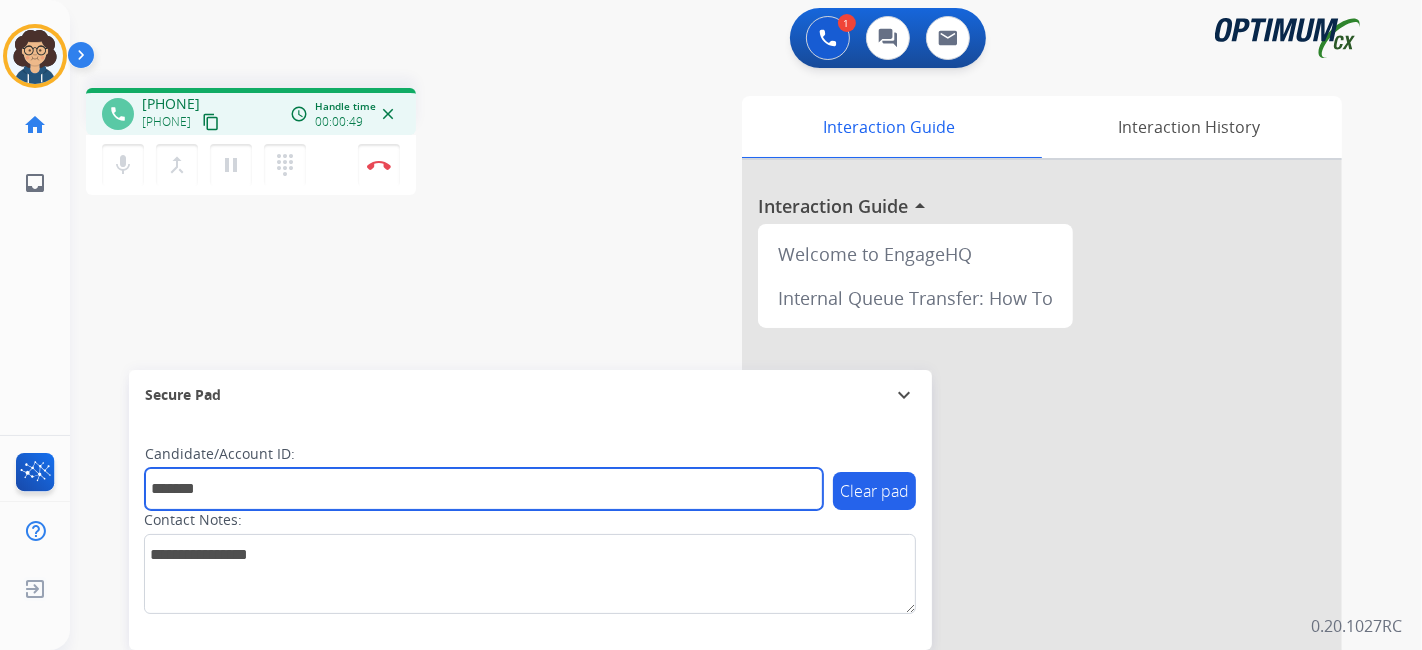 type on "*******" 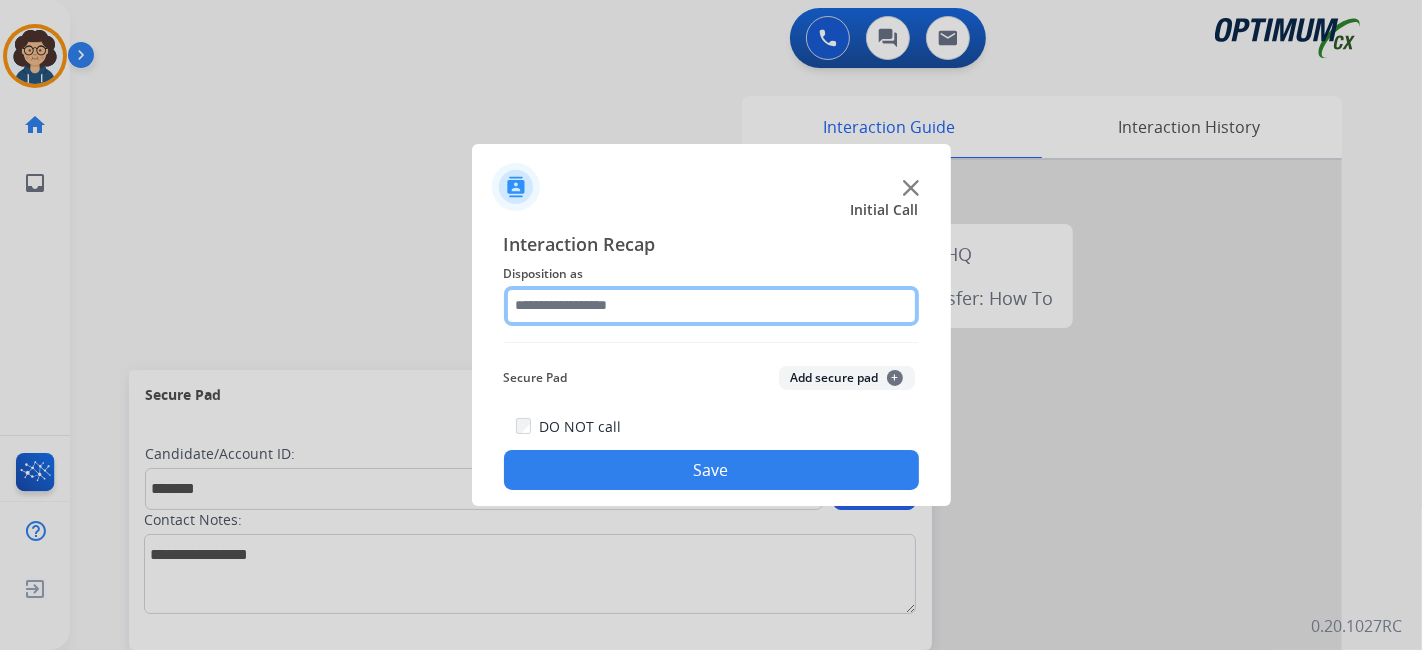 click 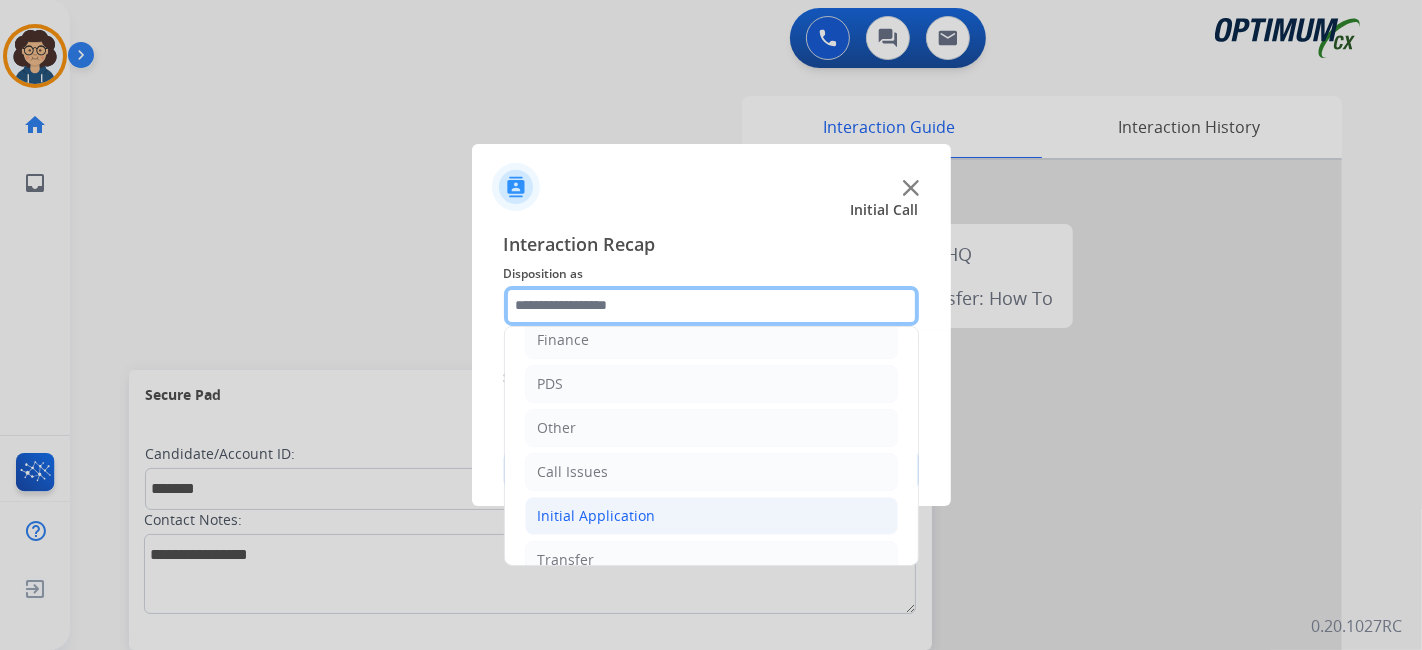 scroll, scrollTop: 131, scrollLeft: 0, axis: vertical 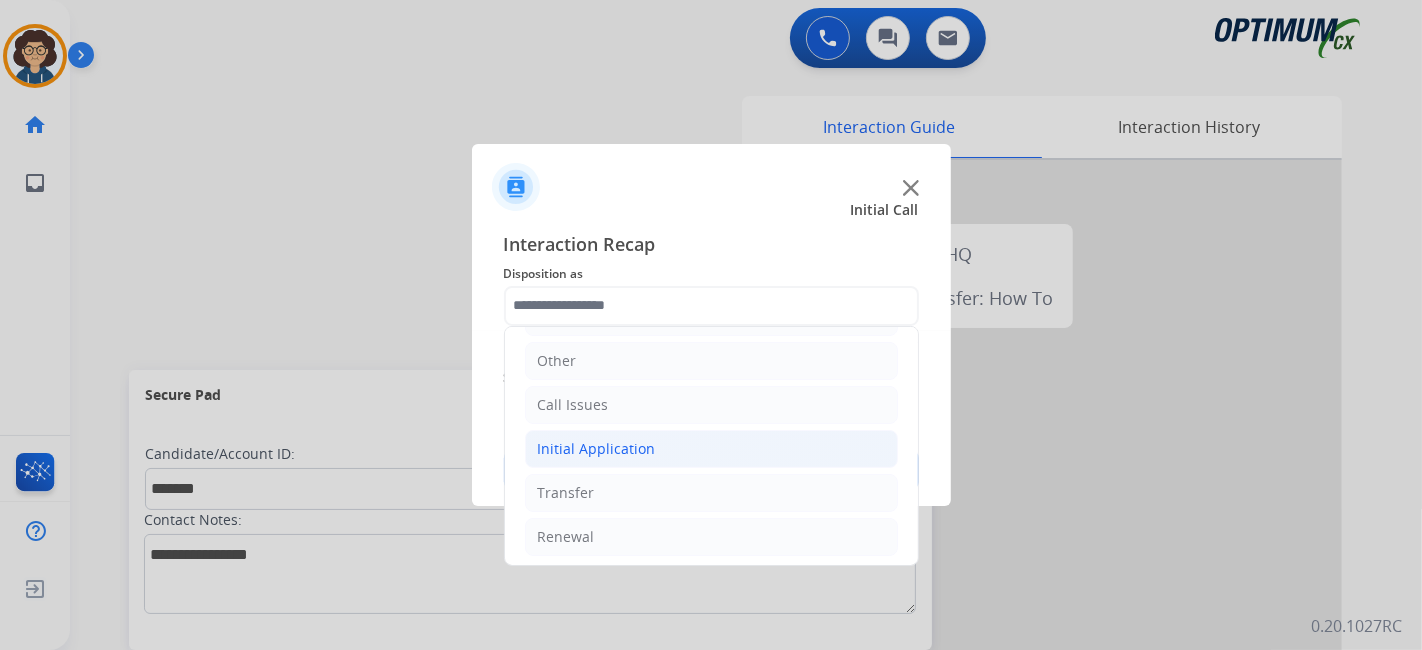 click on "Initial Application" 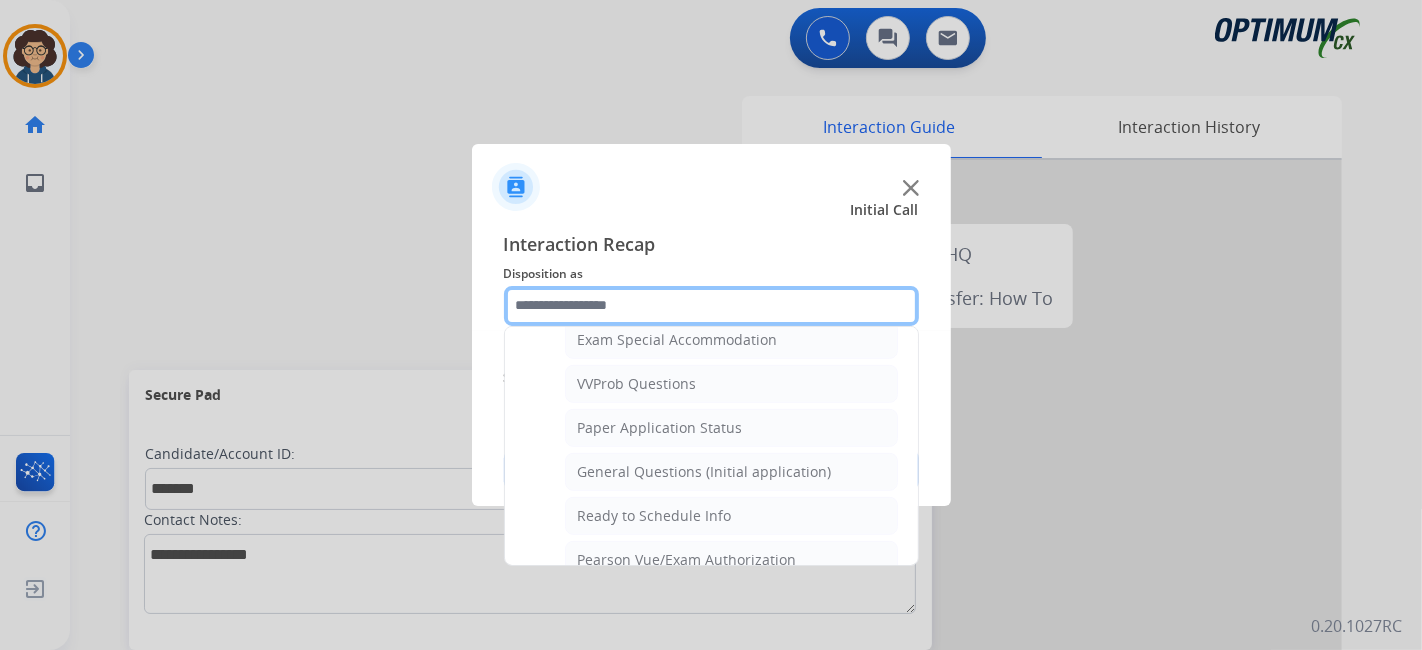 scroll, scrollTop: 1065, scrollLeft: 0, axis: vertical 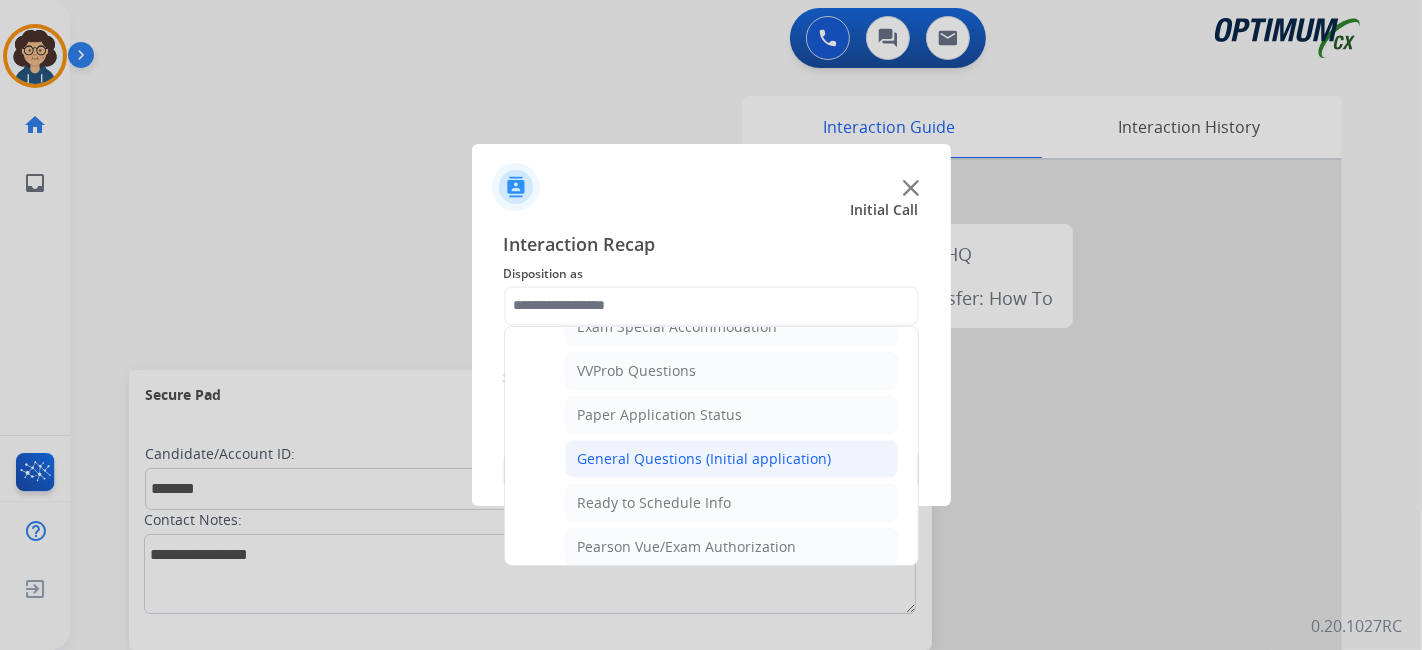 click on "General Questions (Initial application)" 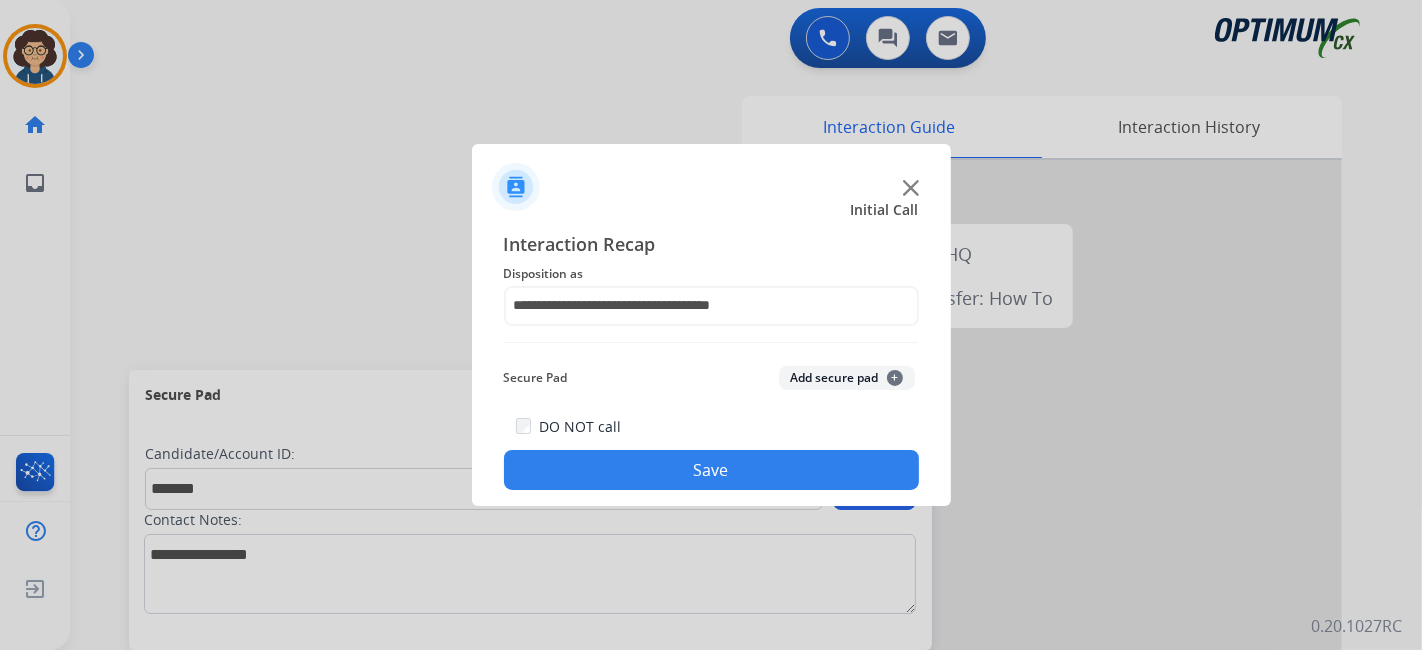 click on "Add secure pad  +" 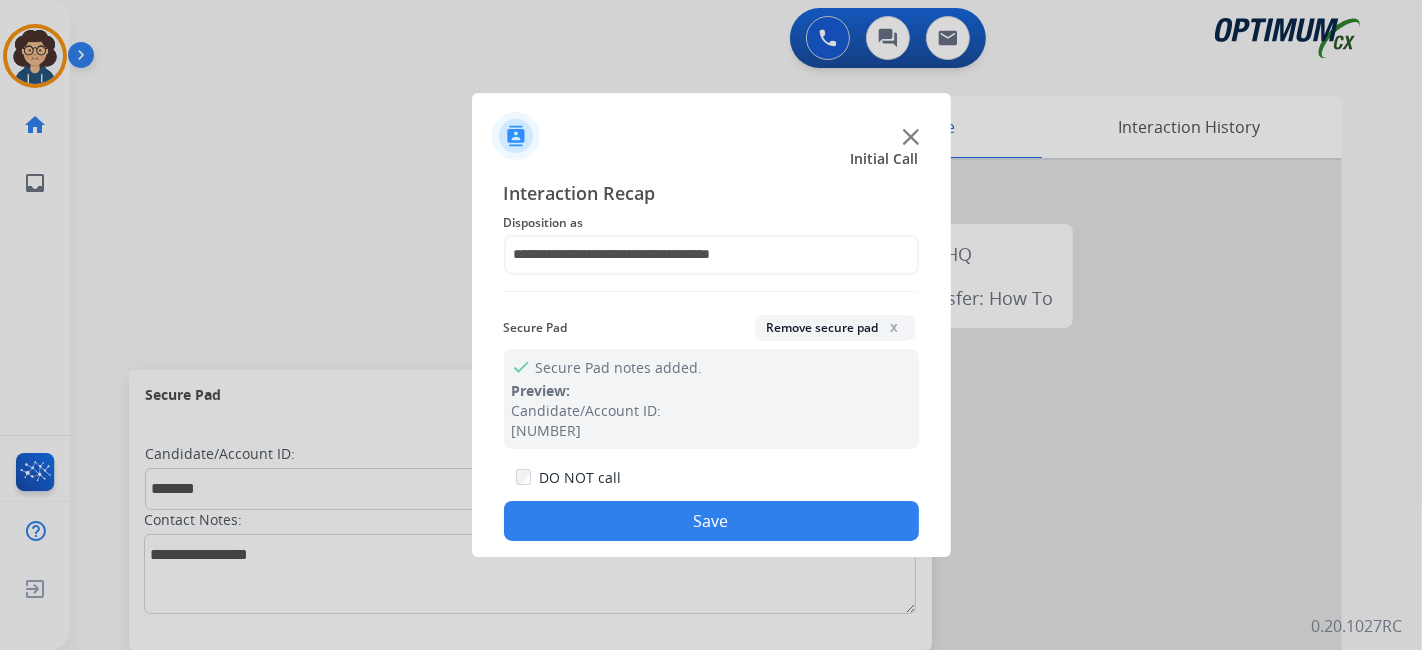click on "Save" 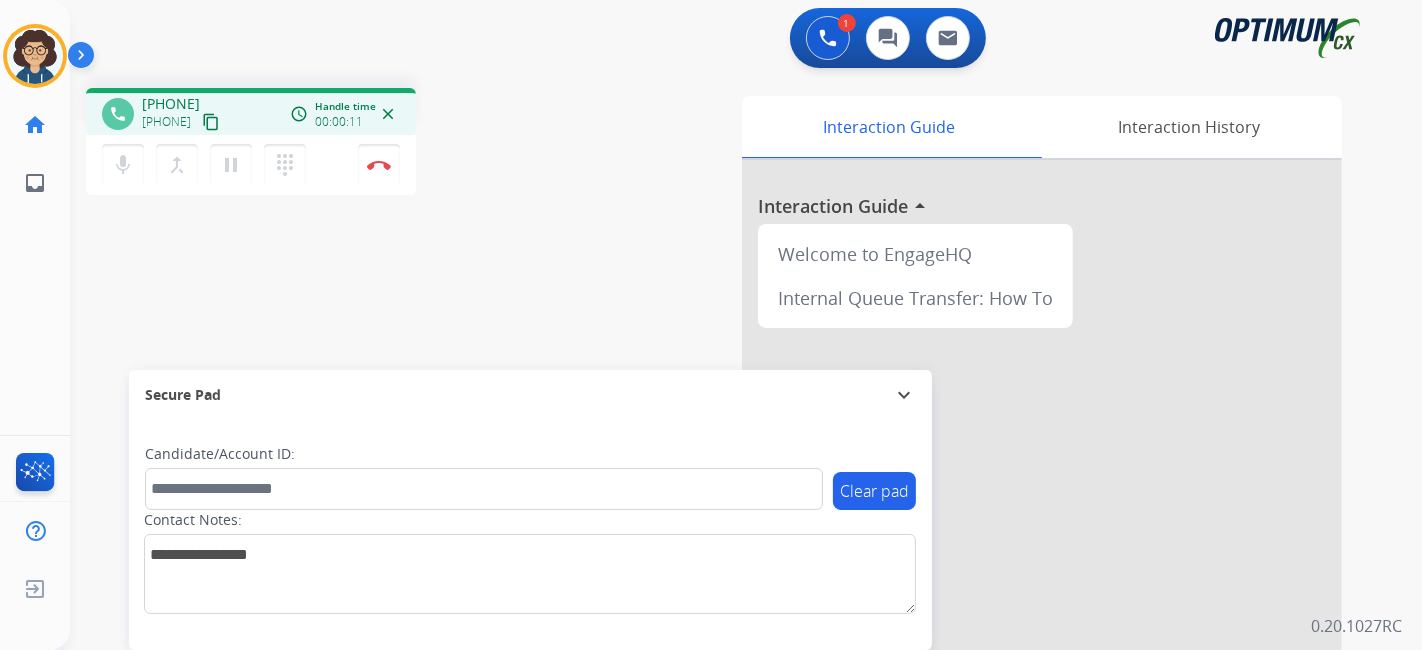 click on "content_copy" at bounding box center [211, 122] 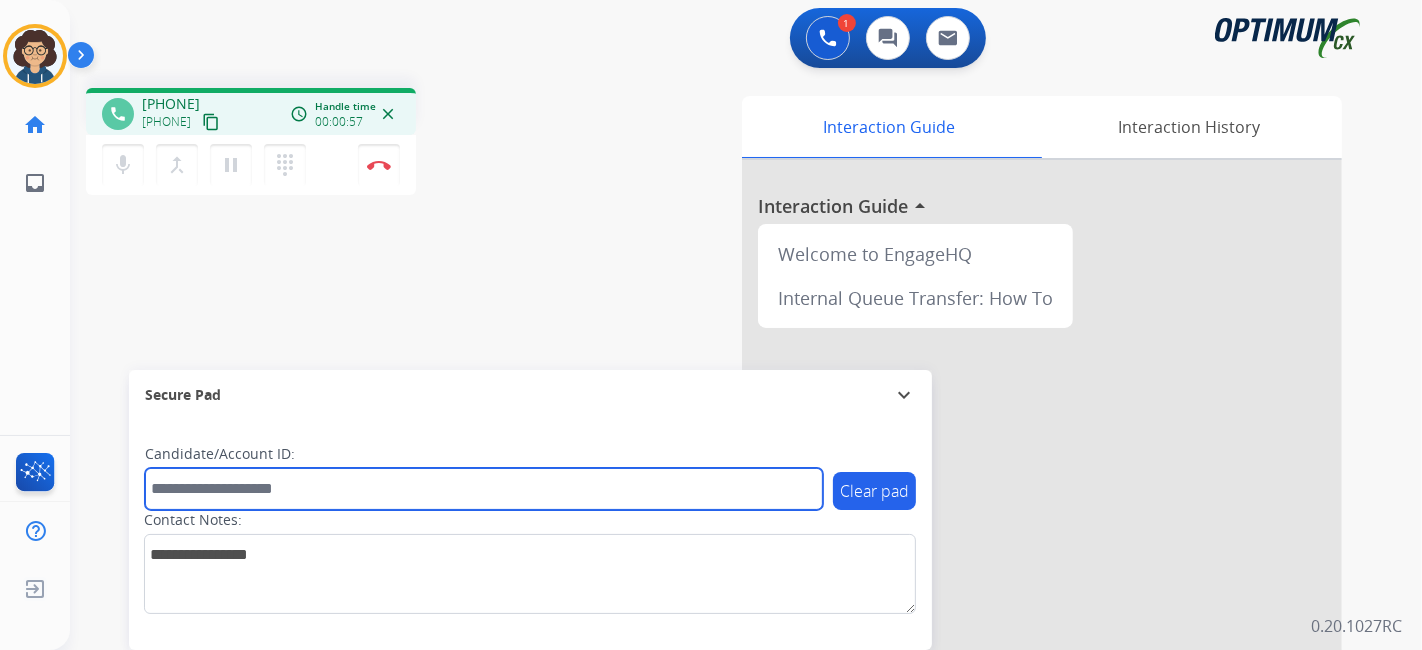 click at bounding box center (484, 489) 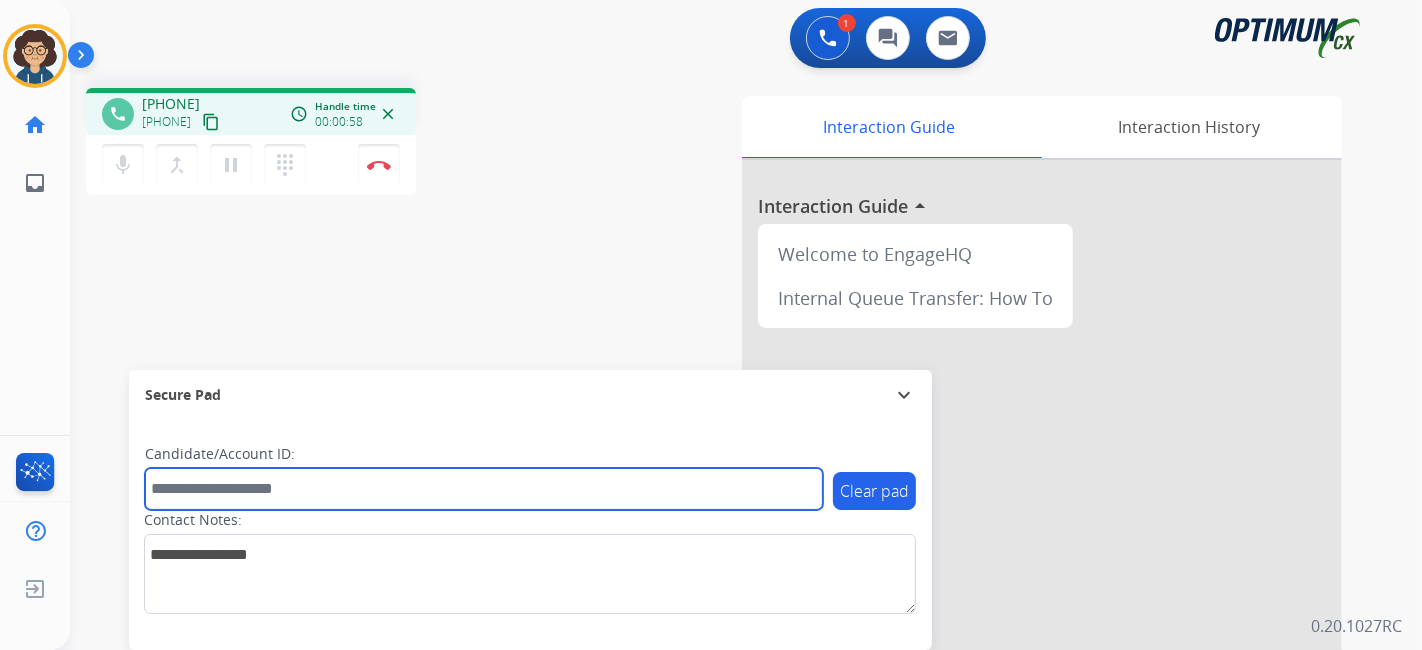 paste on "*******" 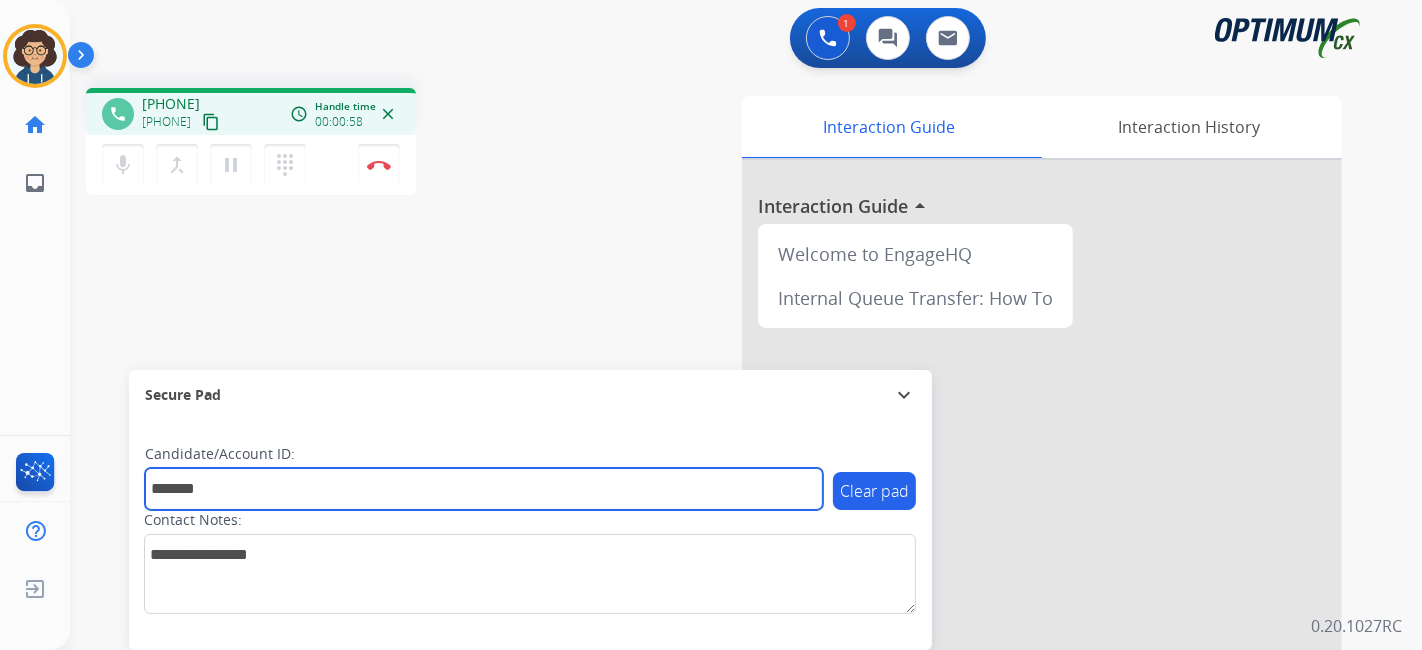 type on "*******" 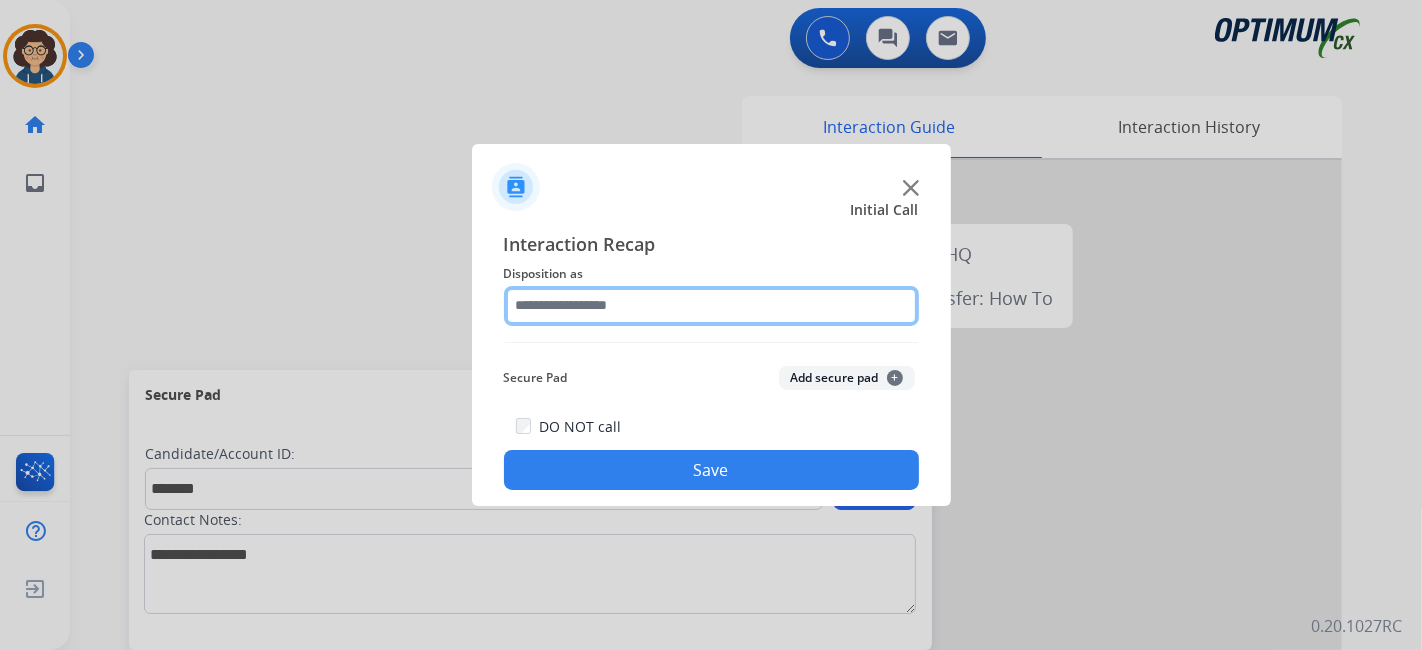 click 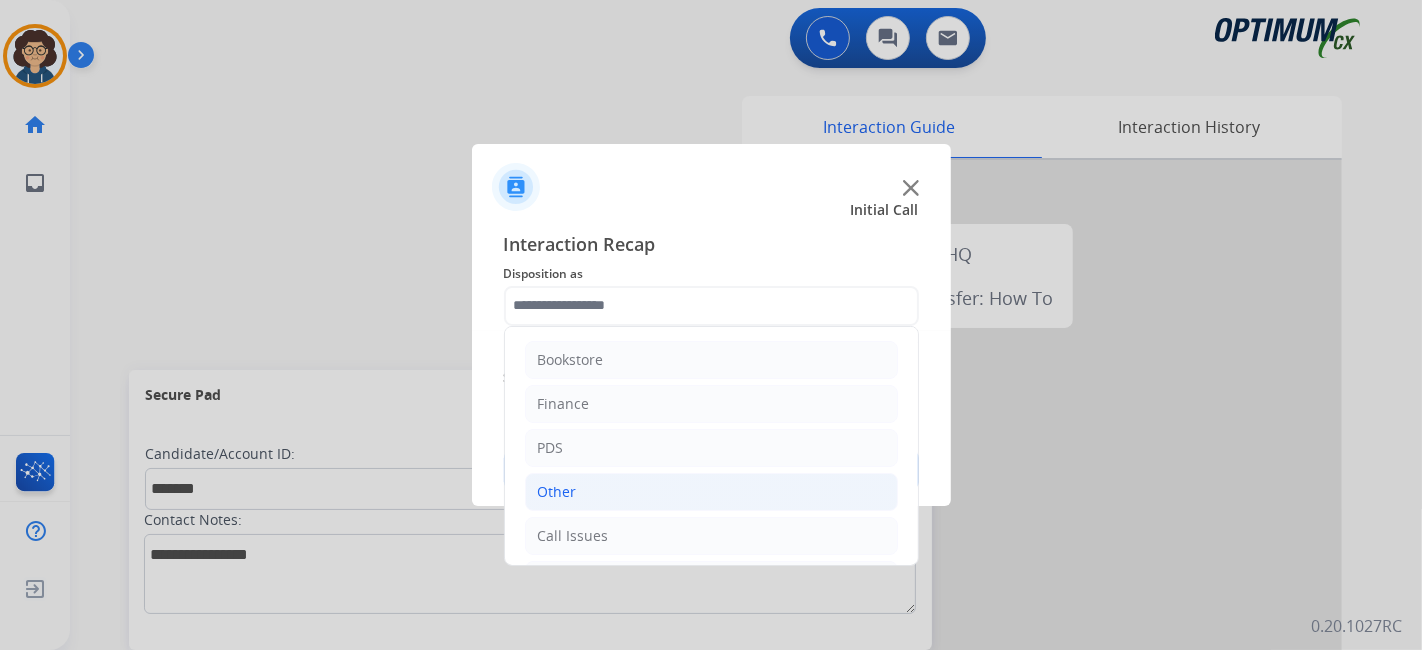 click on "Other" 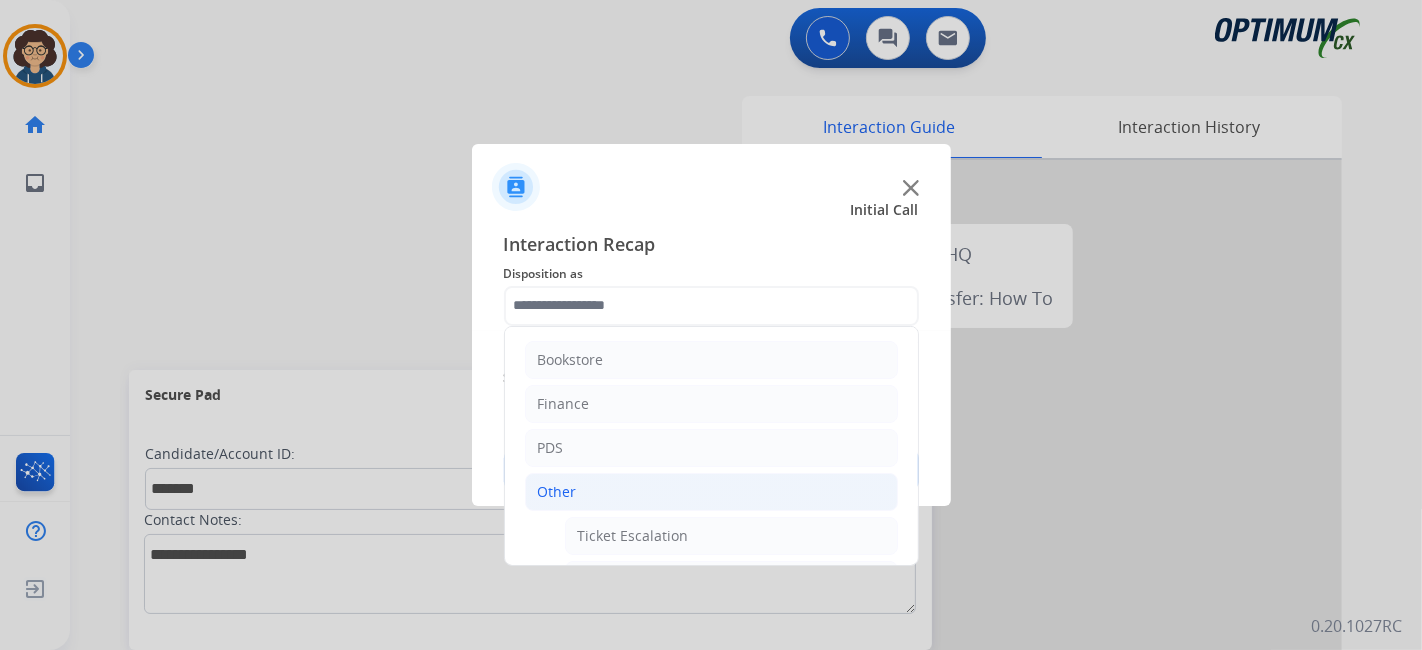 click on "Other" 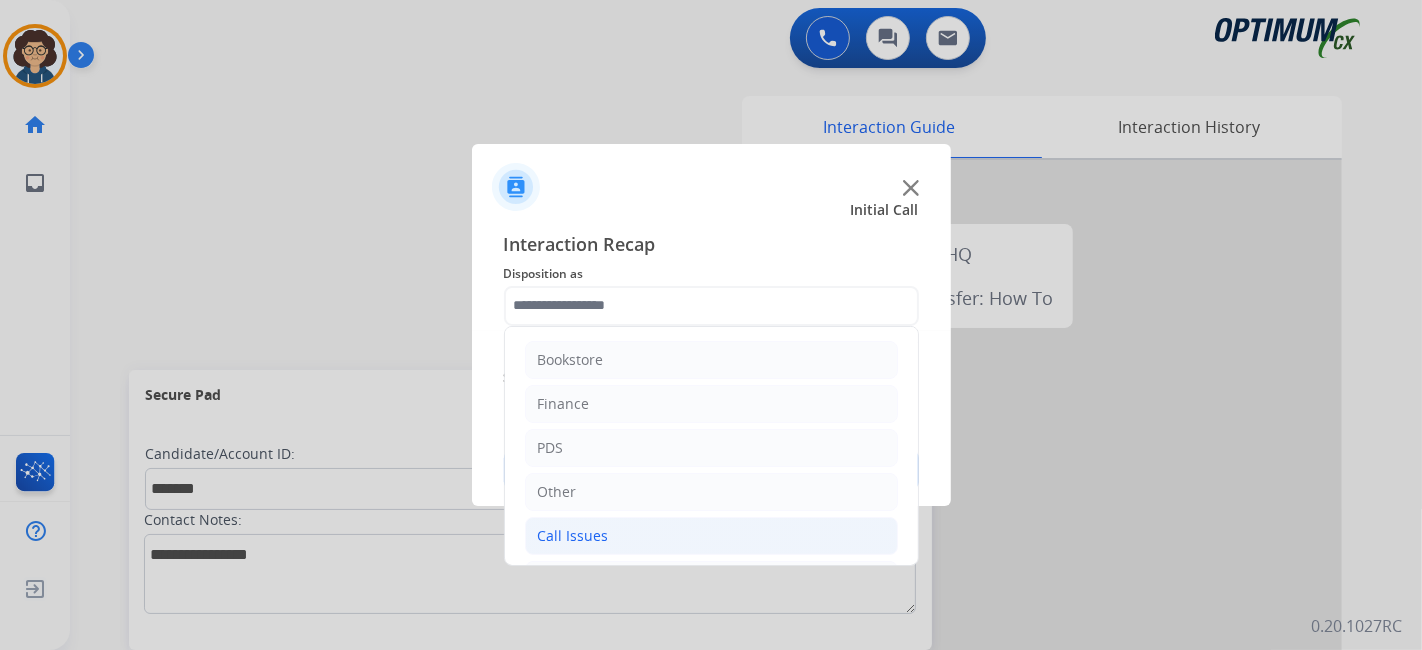 click on "Call Issues" 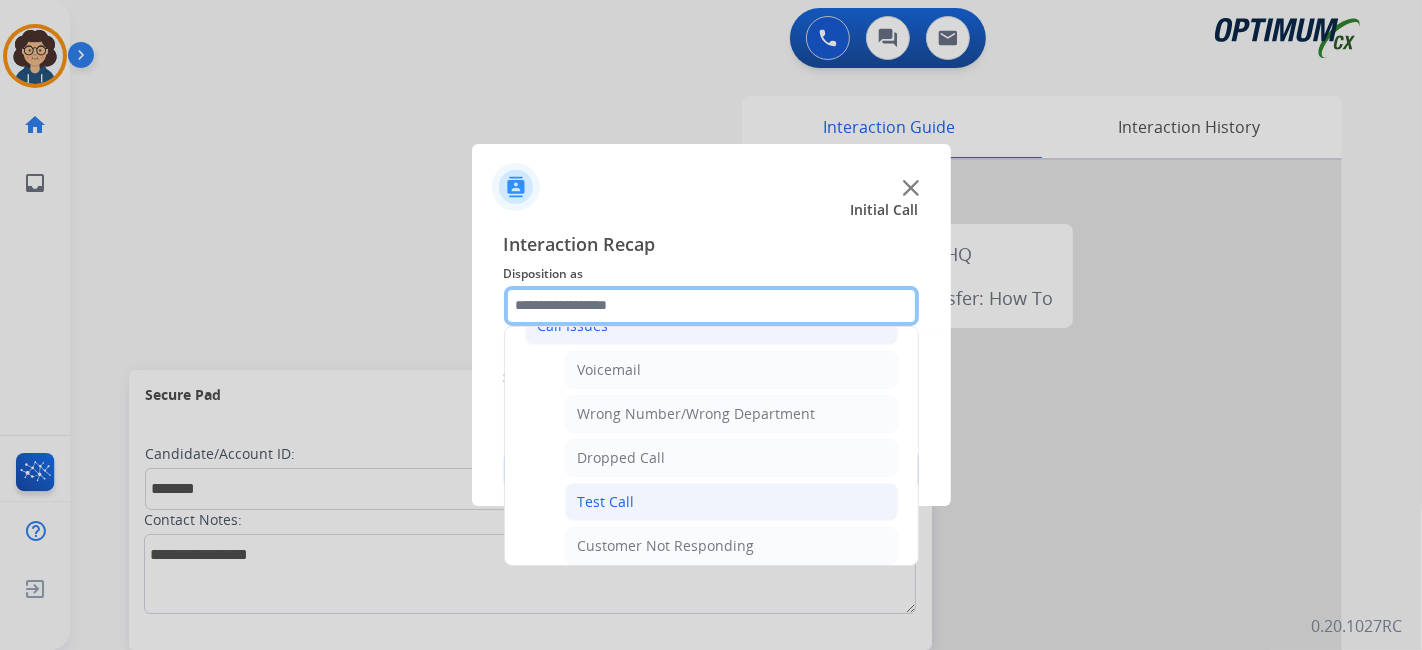 scroll, scrollTop: 221, scrollLeft: 0, axis: vertical 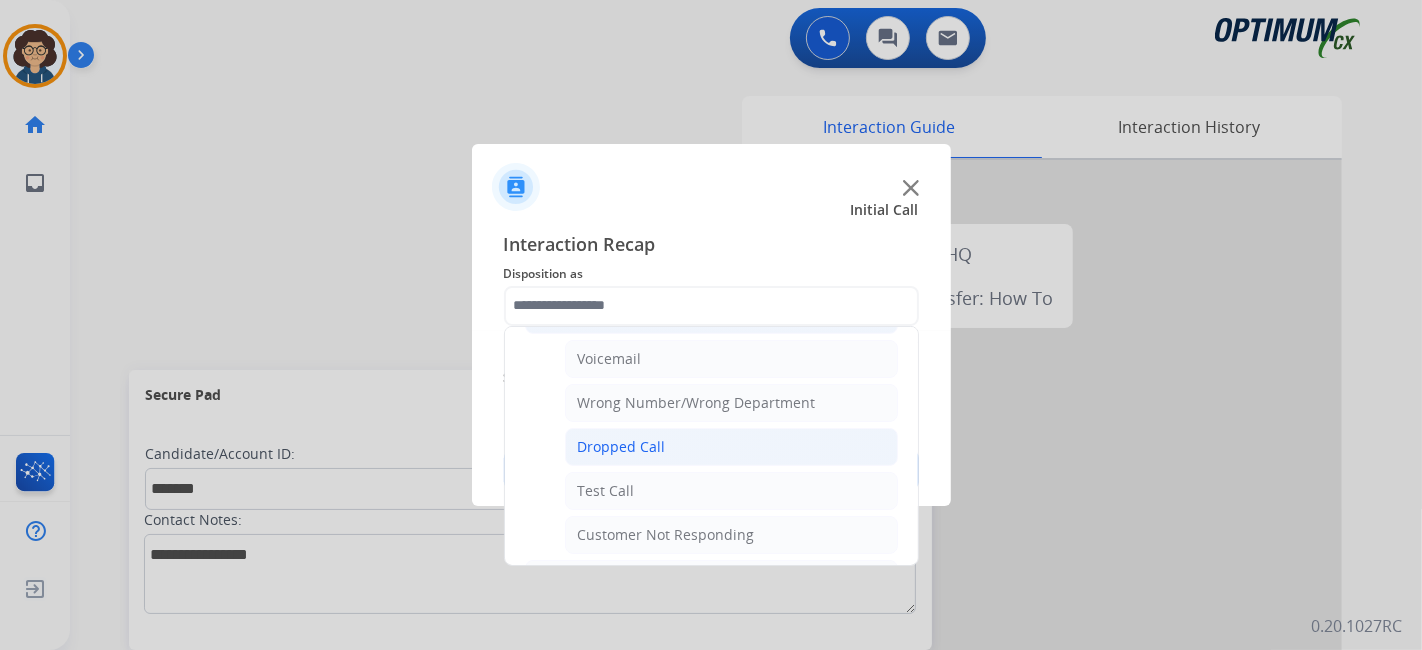 click on "Dropped Call" 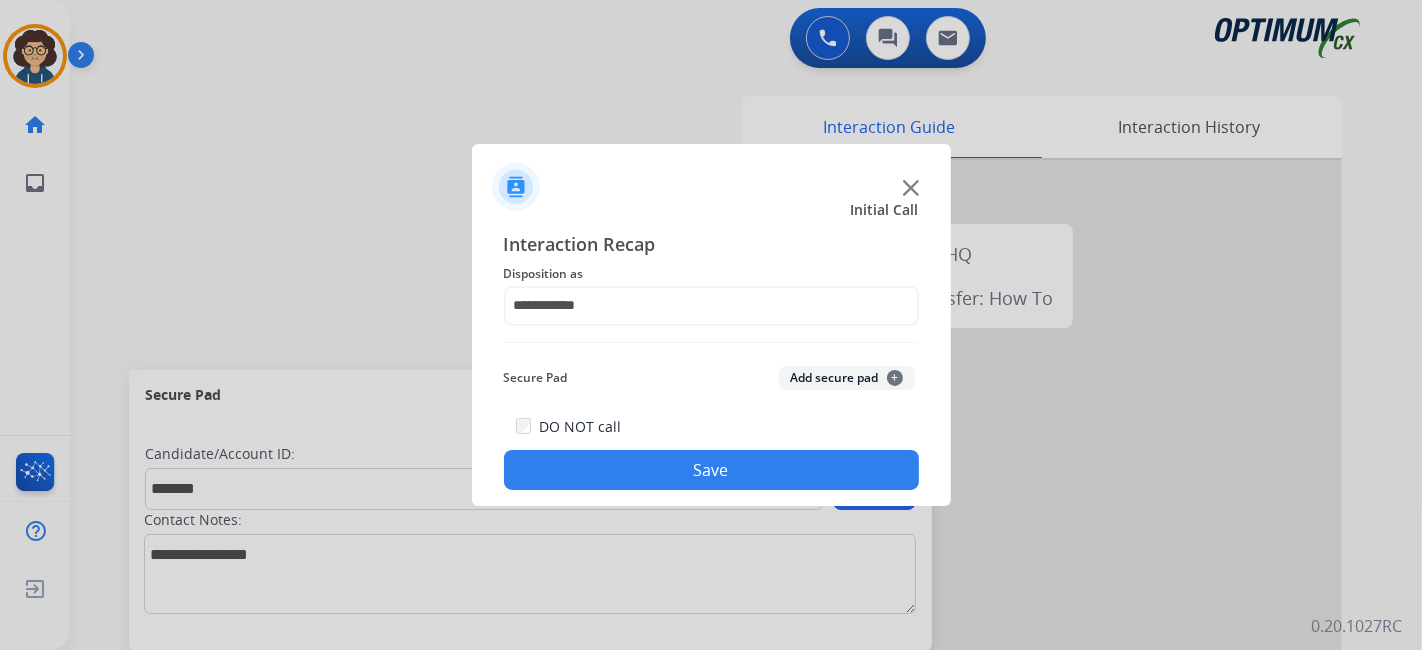 click on "Add secure pad  +" 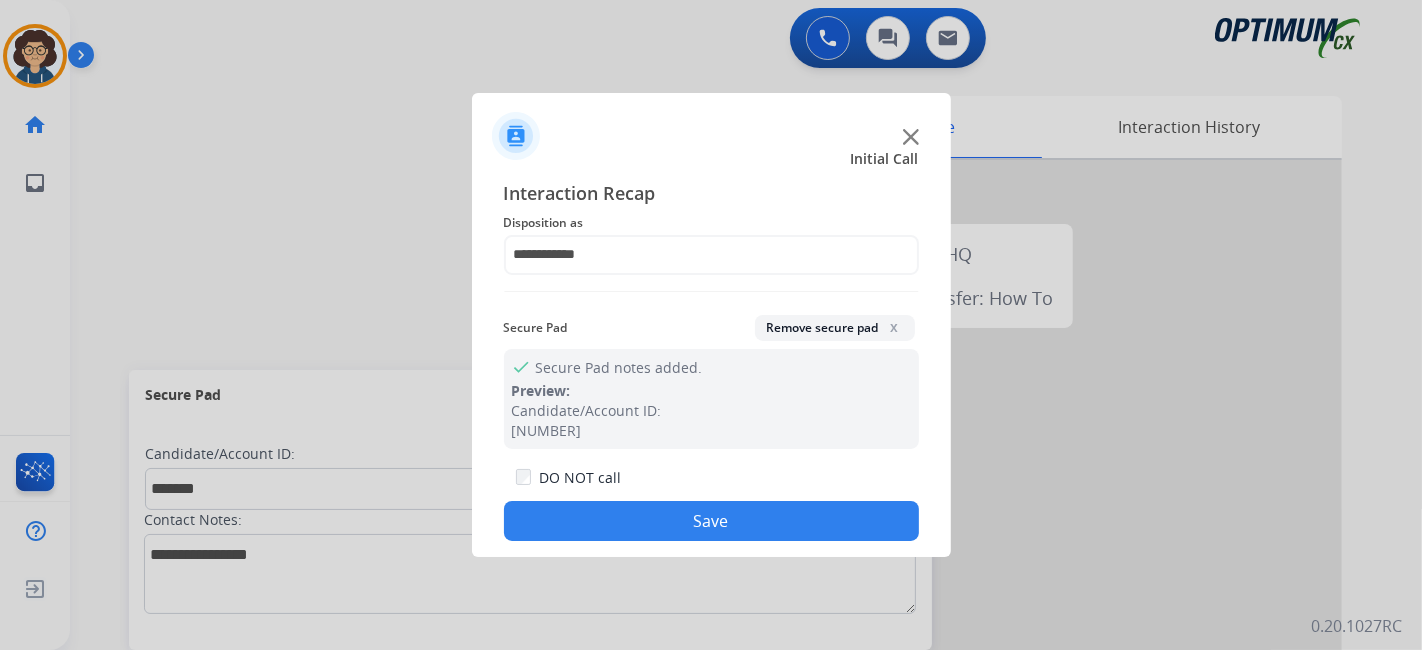 click on "Save" 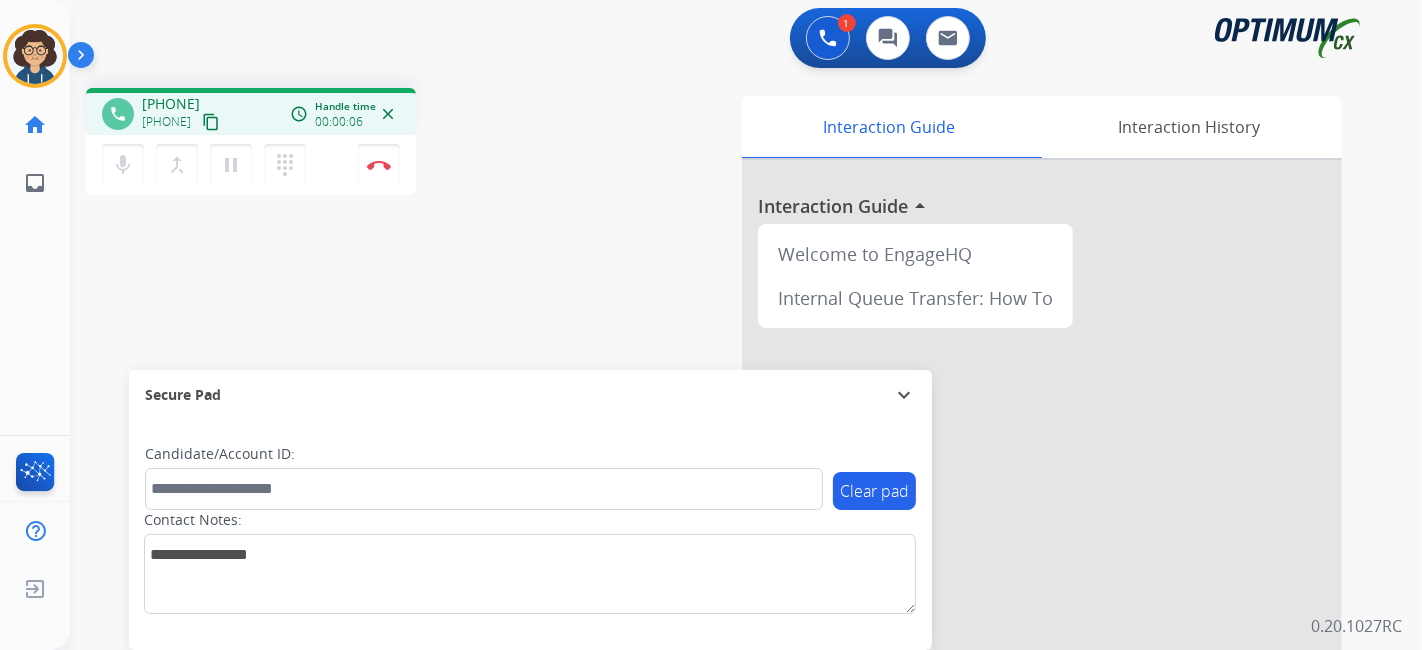 click on "content_copy" at bounding box center [211, 122] 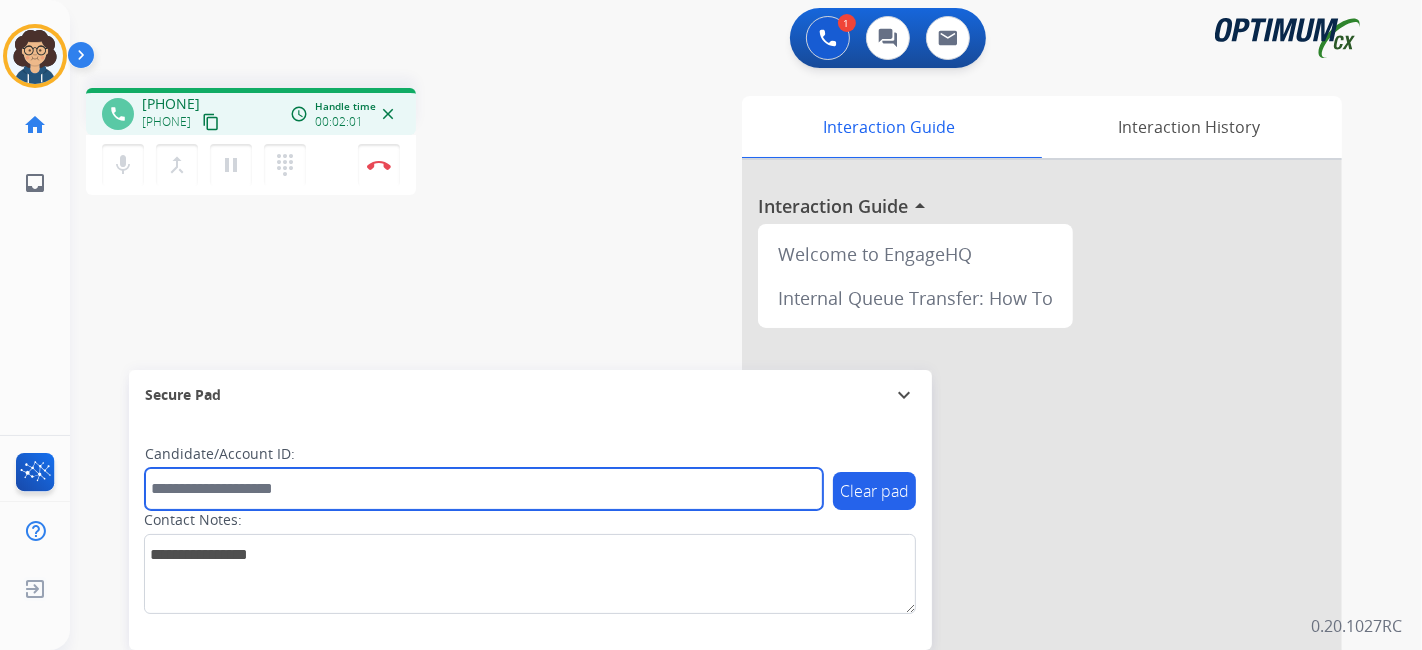 click at bounding box center [484, 489] 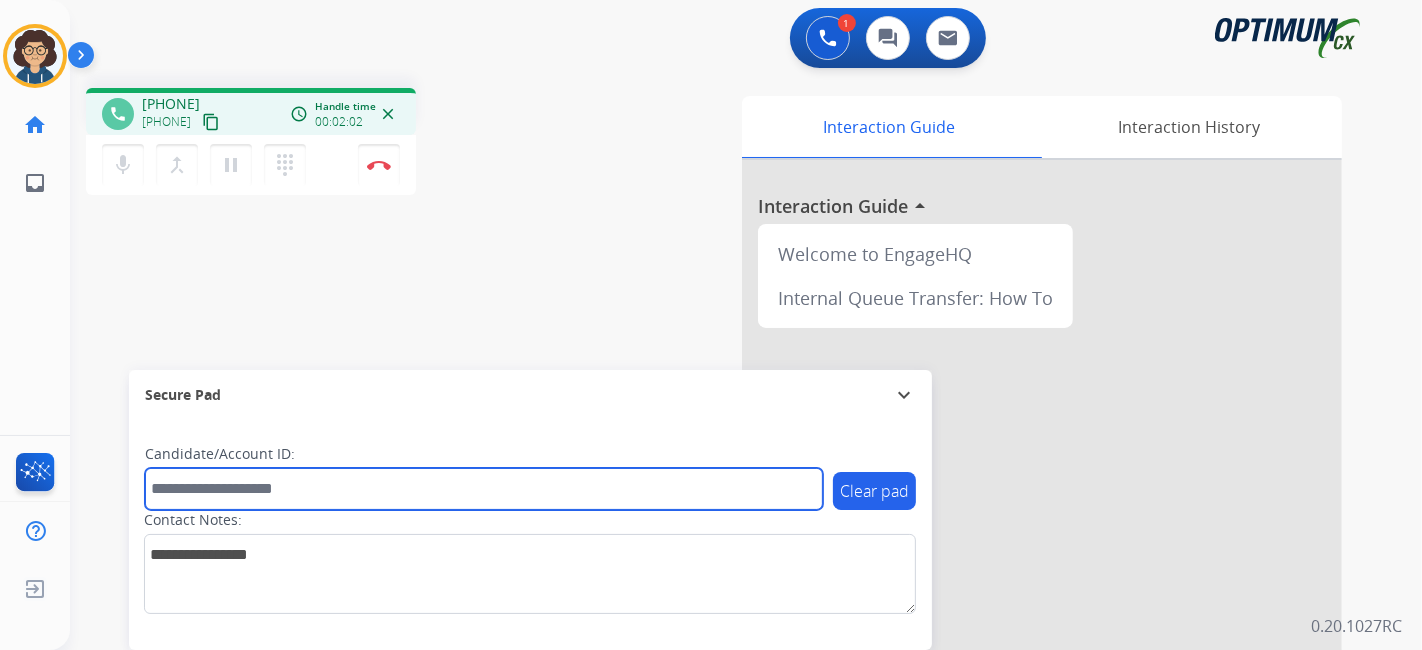 paste on "*******" 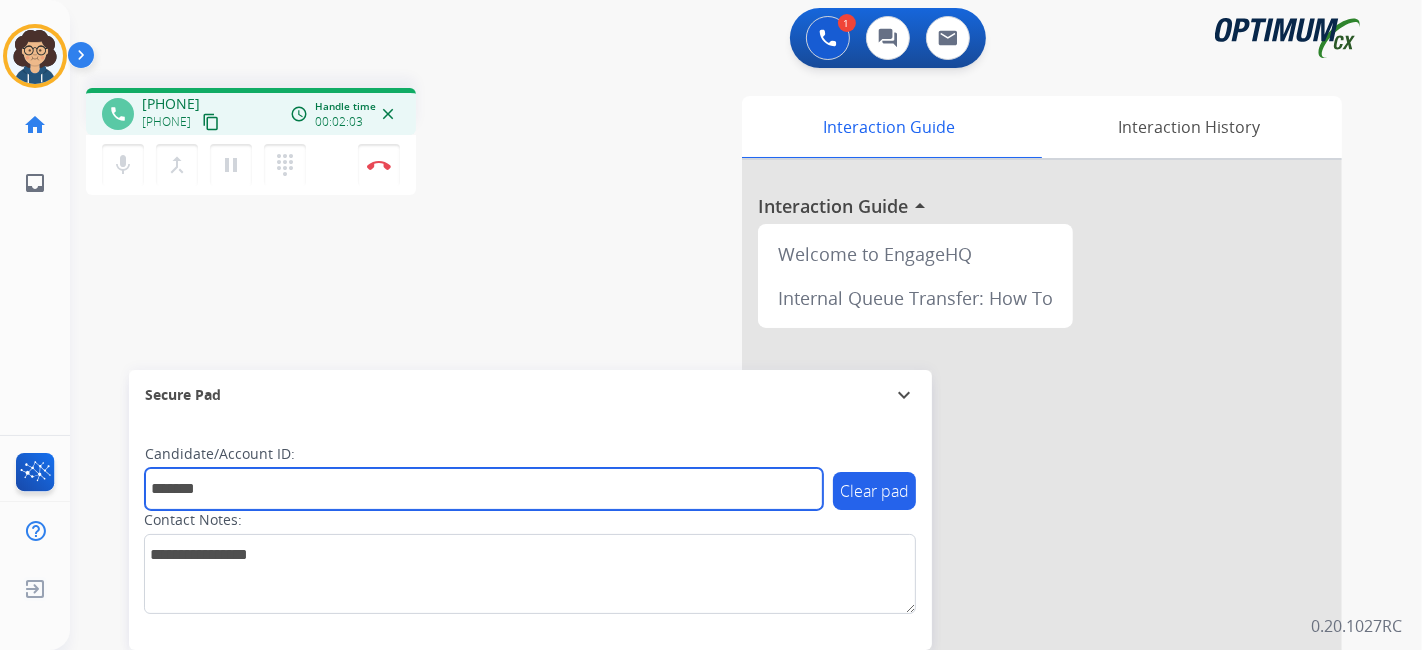 type on "*******" 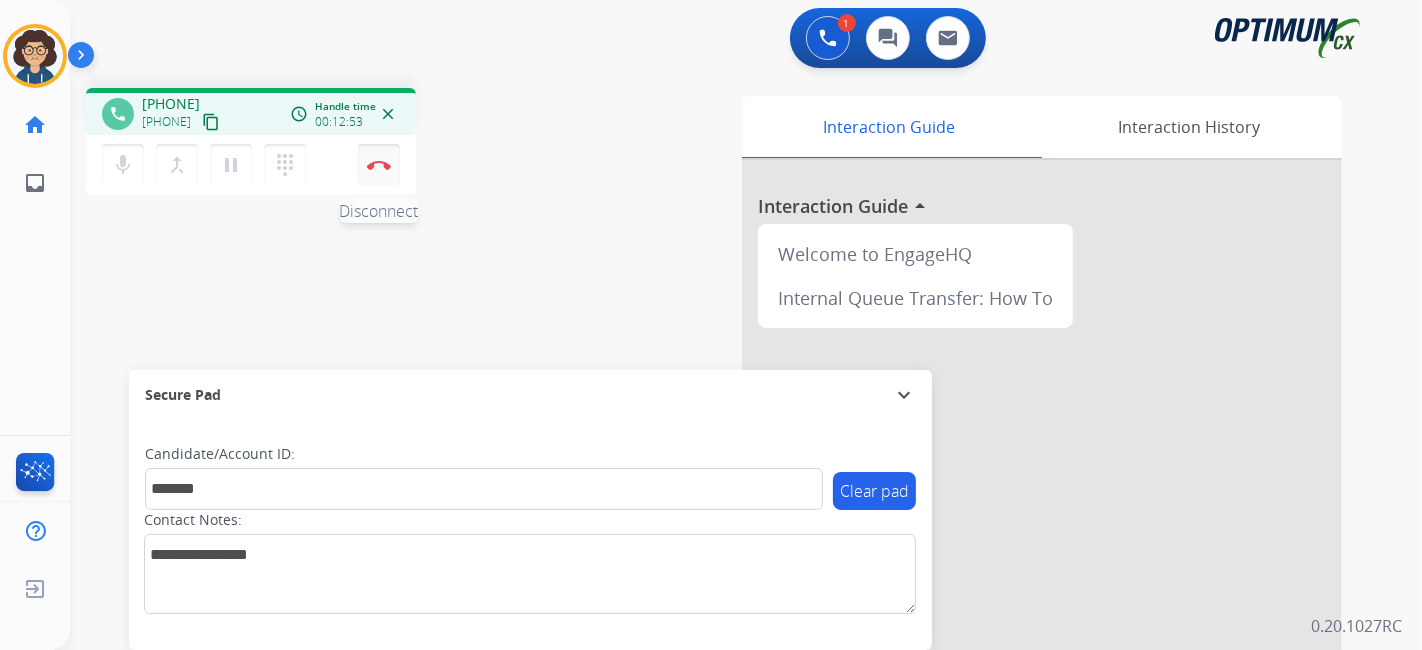click on "Disconnect" at bounding box center [379, 165] 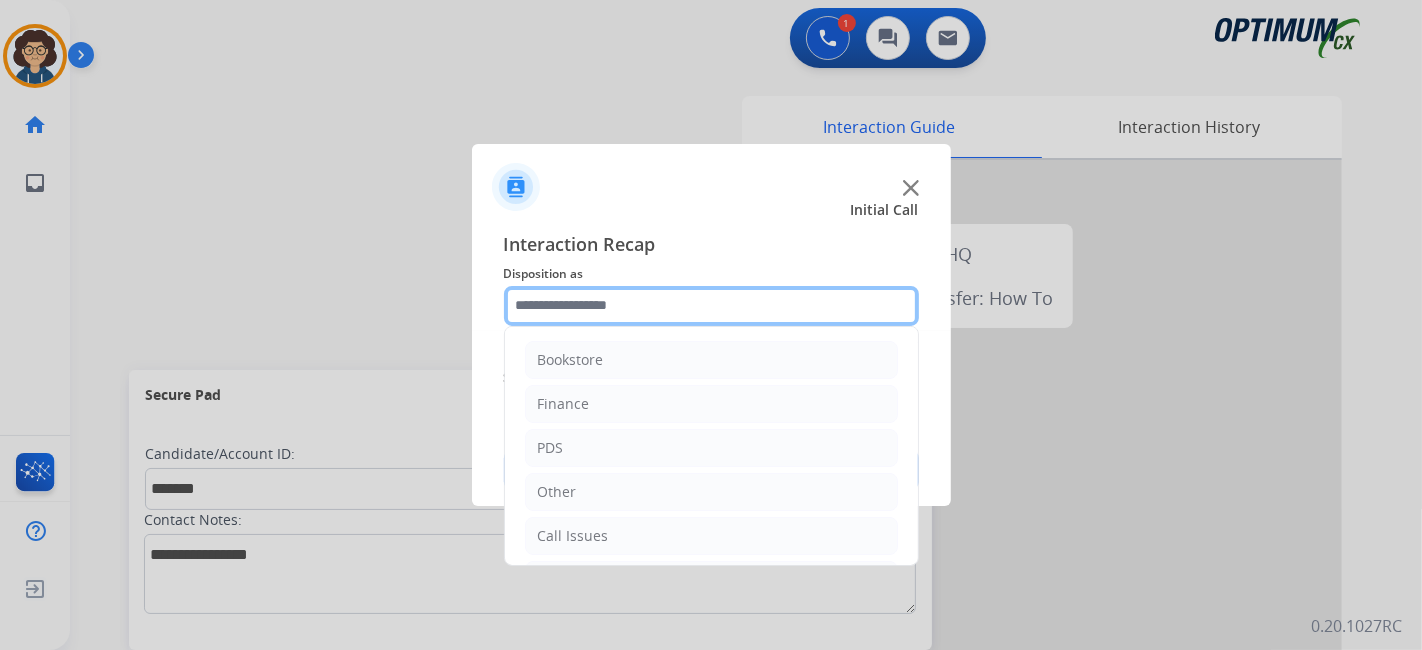 click 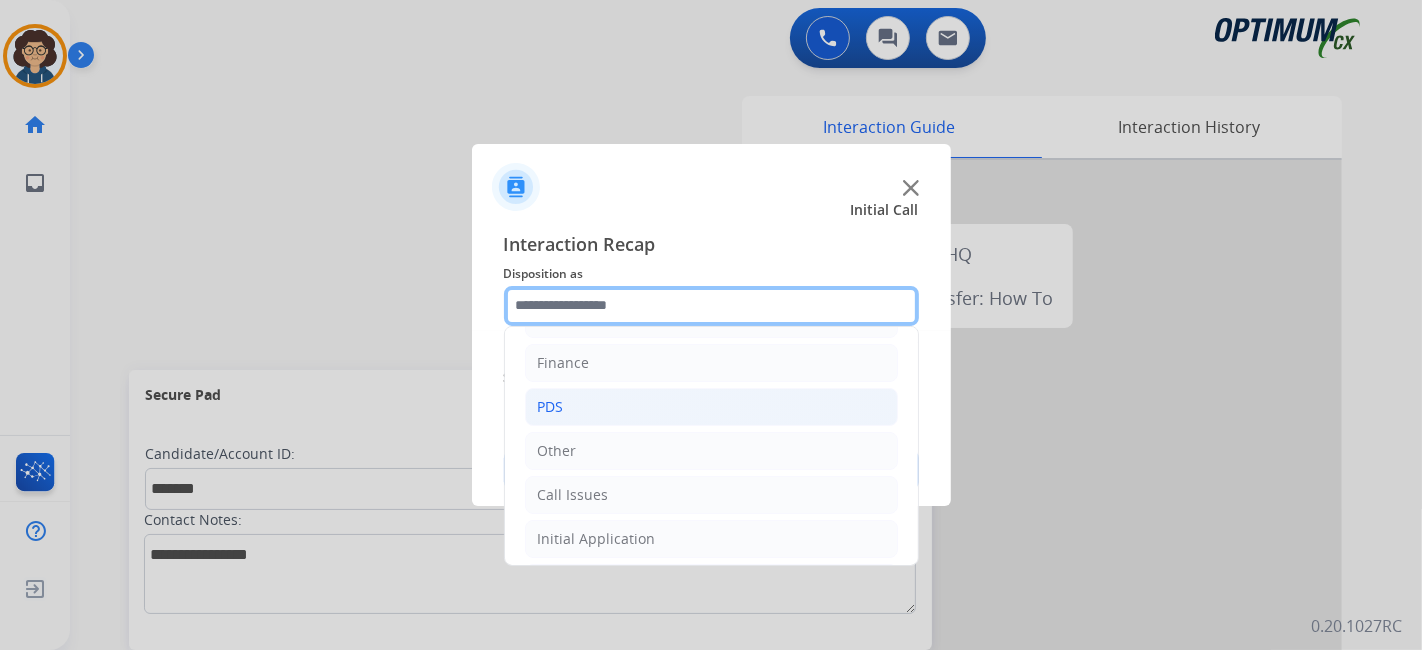 scroll, scrollTop: 131, scrollLeft: 0, axis: vertical 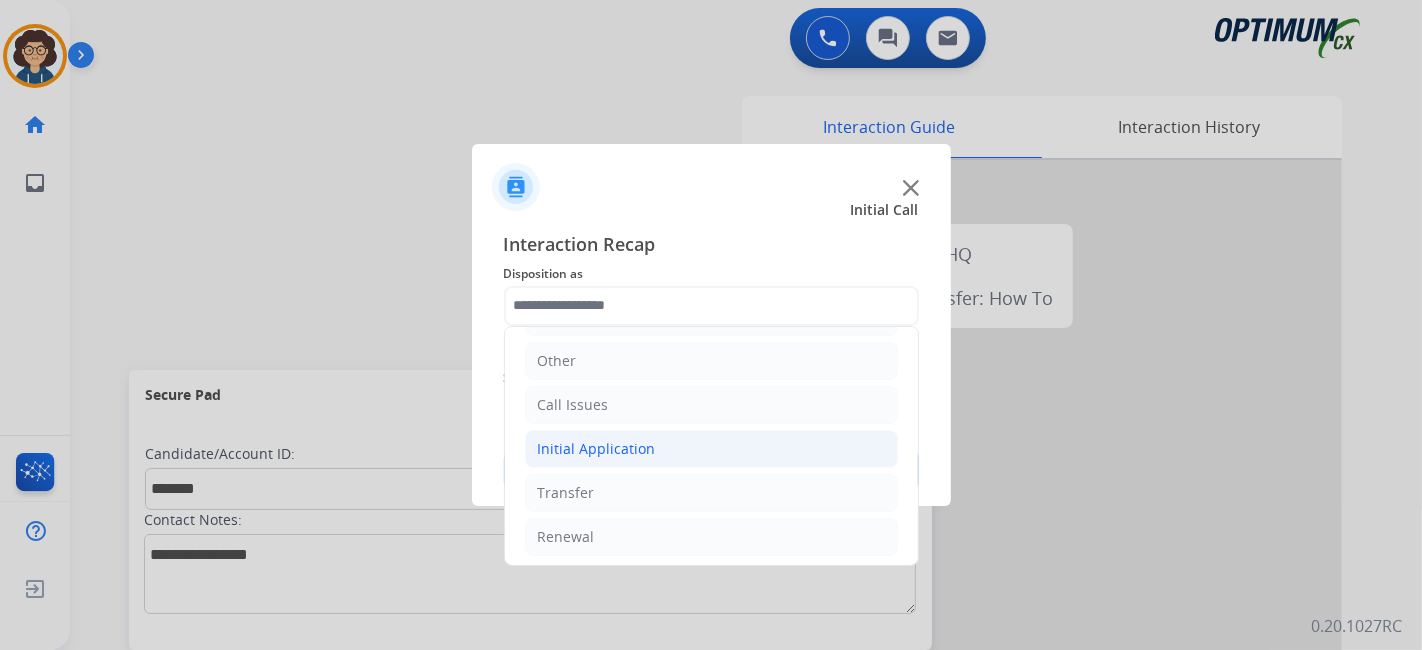 click on "Initial Application" 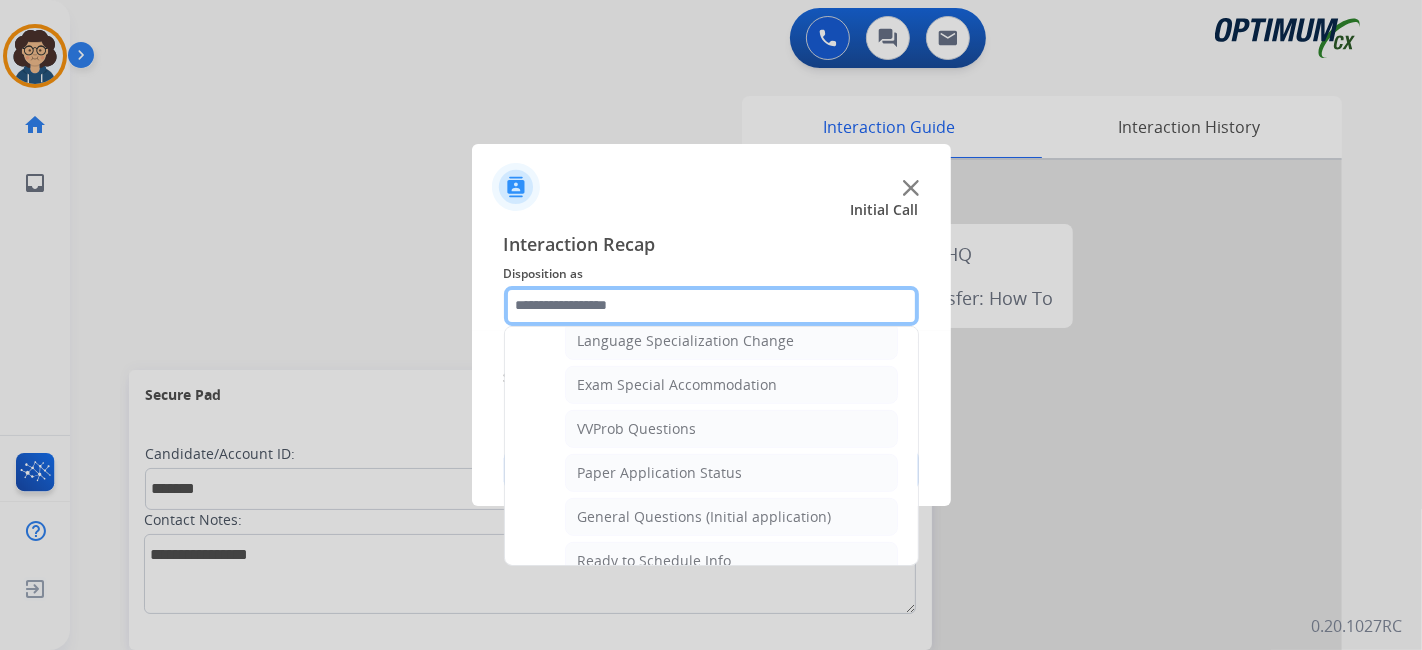 scroll, scrollTop: 1021, scrollLeft: 0, axis: vertical 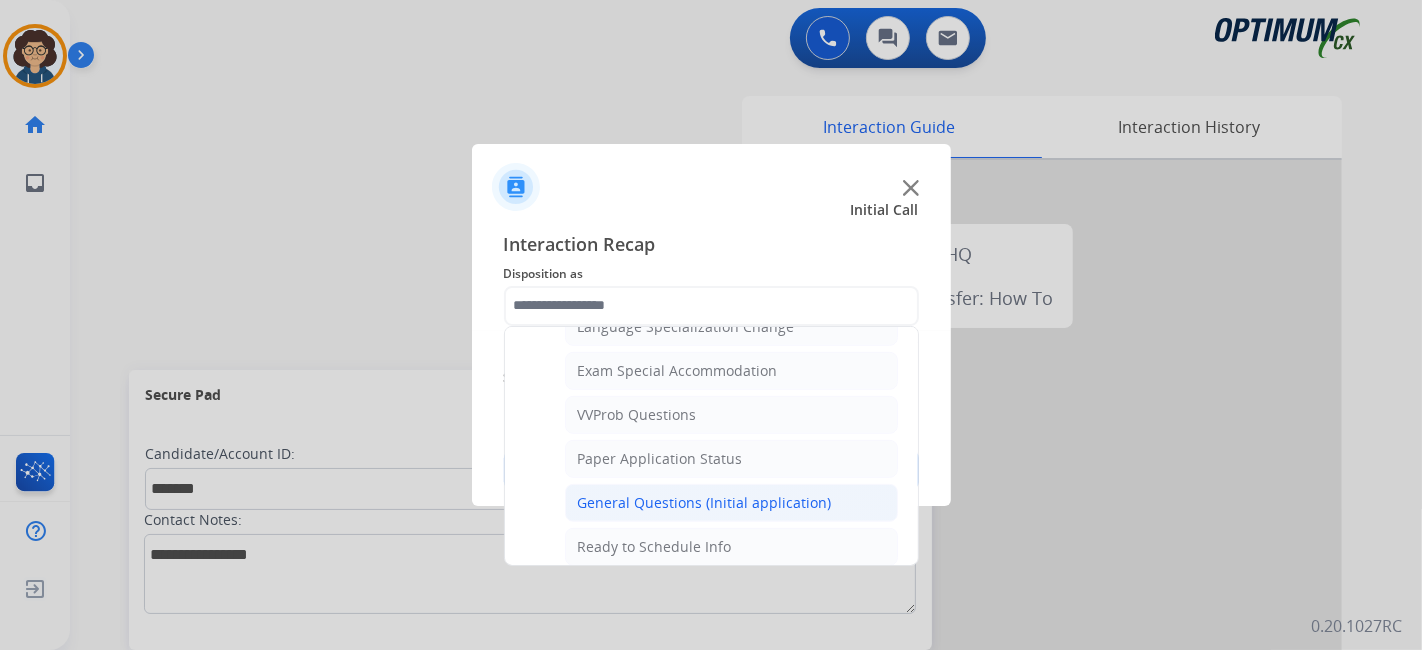 click on "General Questions (Initial application)" 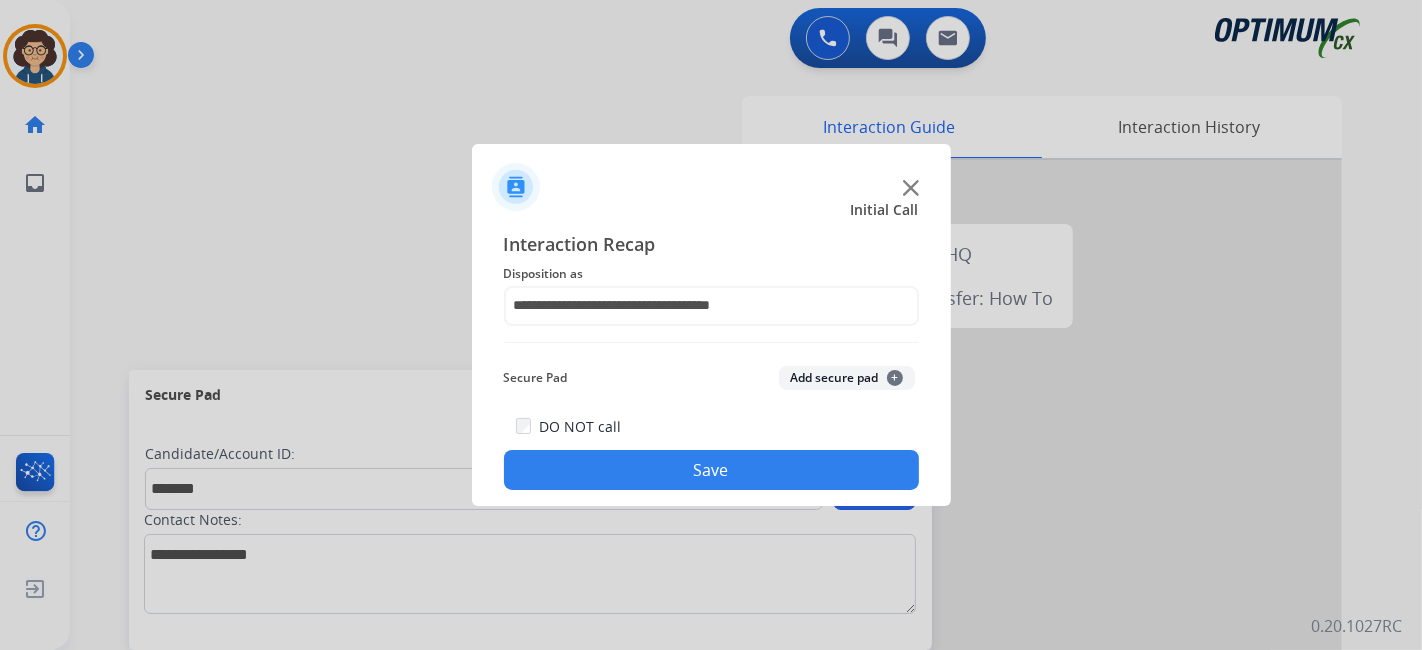 click on "Secure Pad  Add secure pad  +" 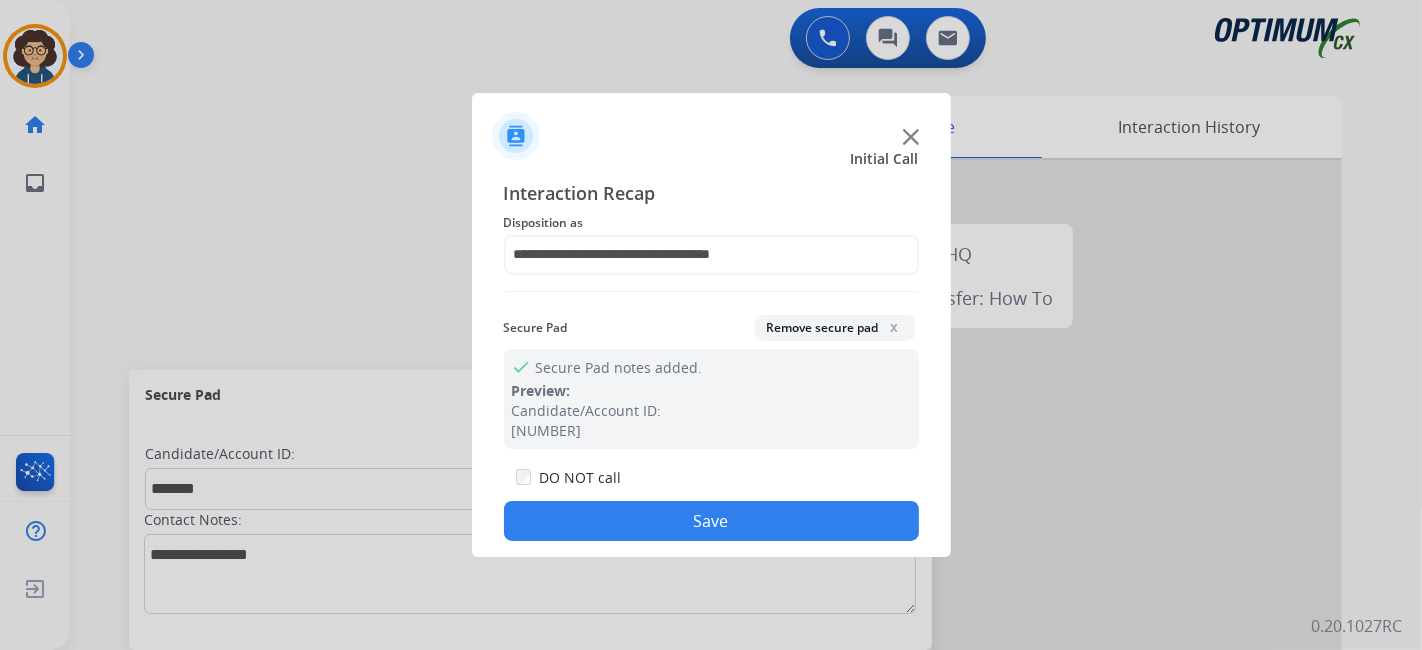 click on "Save" 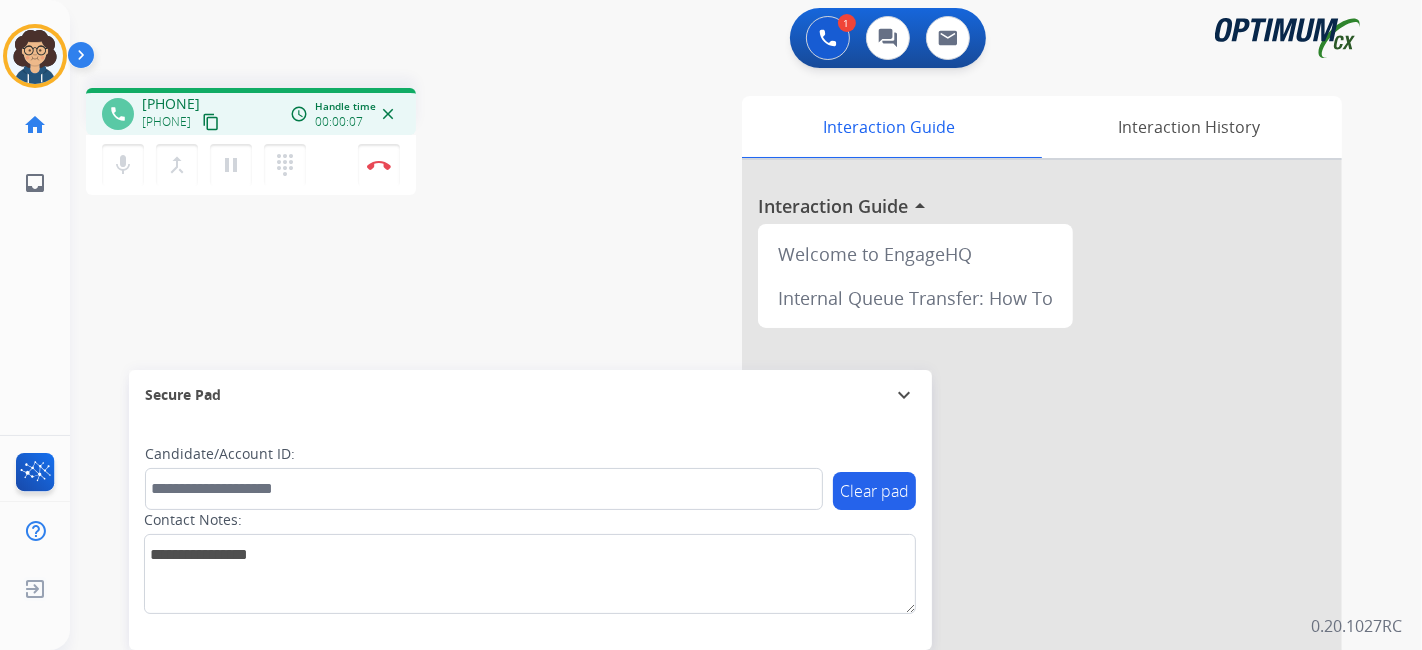 click on "content_copy" at bounding box center [211, 122] 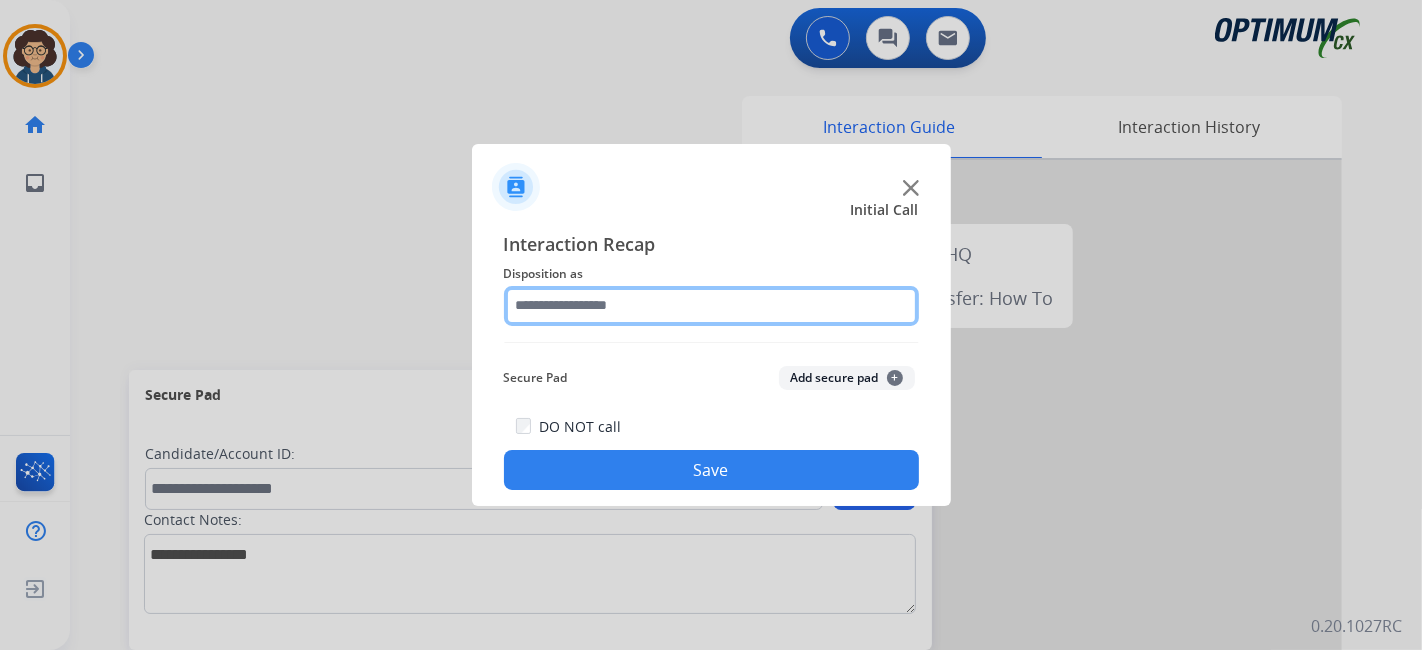 click 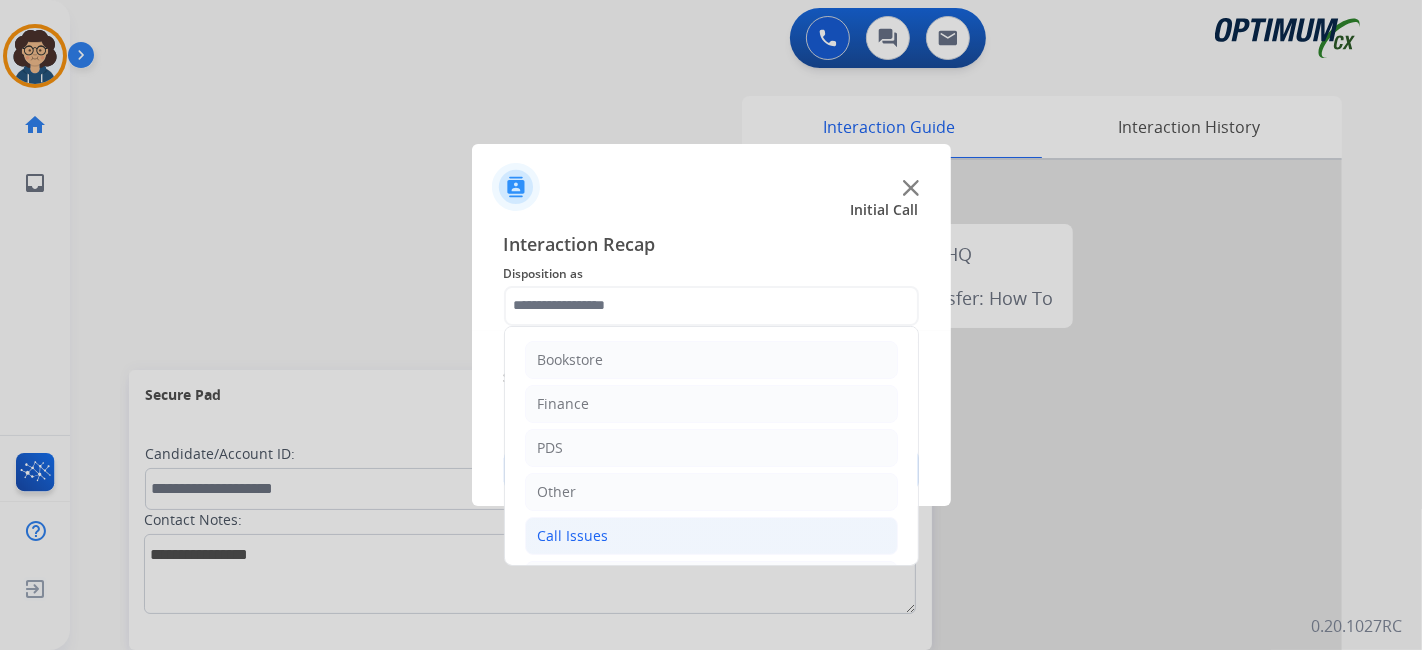 click on "Call Issues" 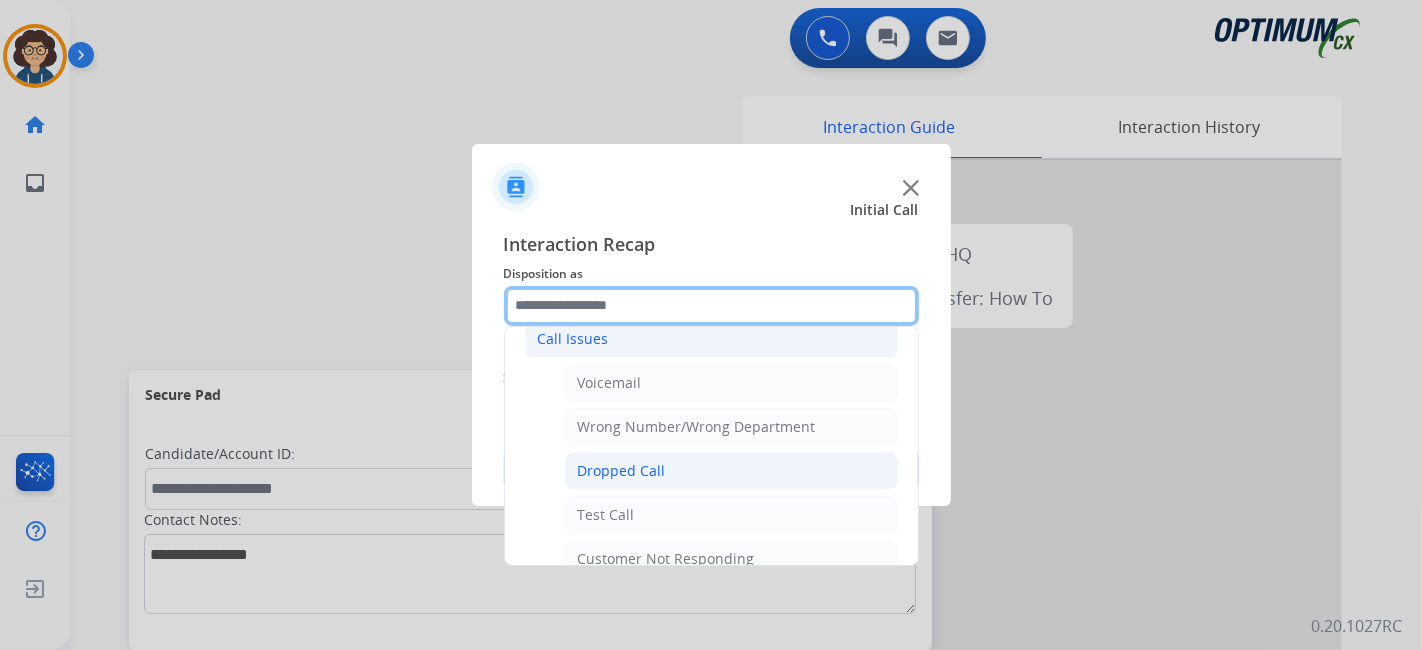 scroll, scrollTop: 200, scrollLeft: 0, axis: vertical 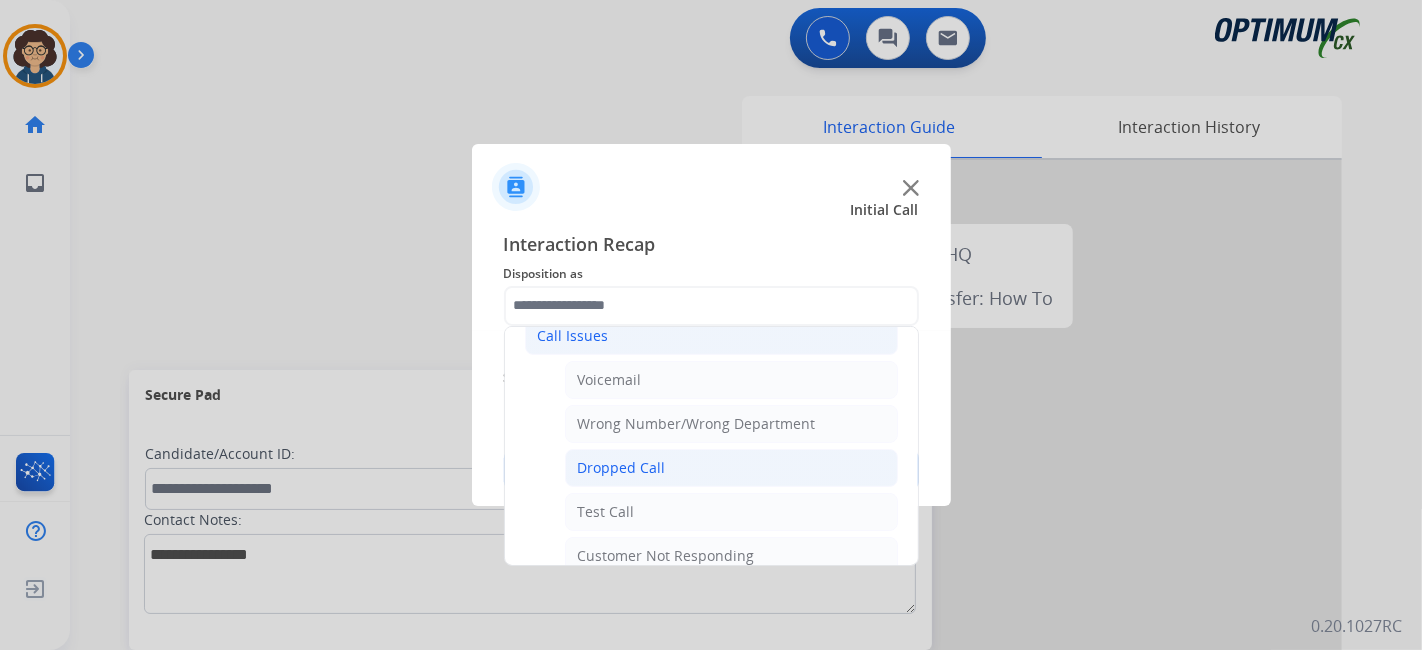click on "Dropped Call" 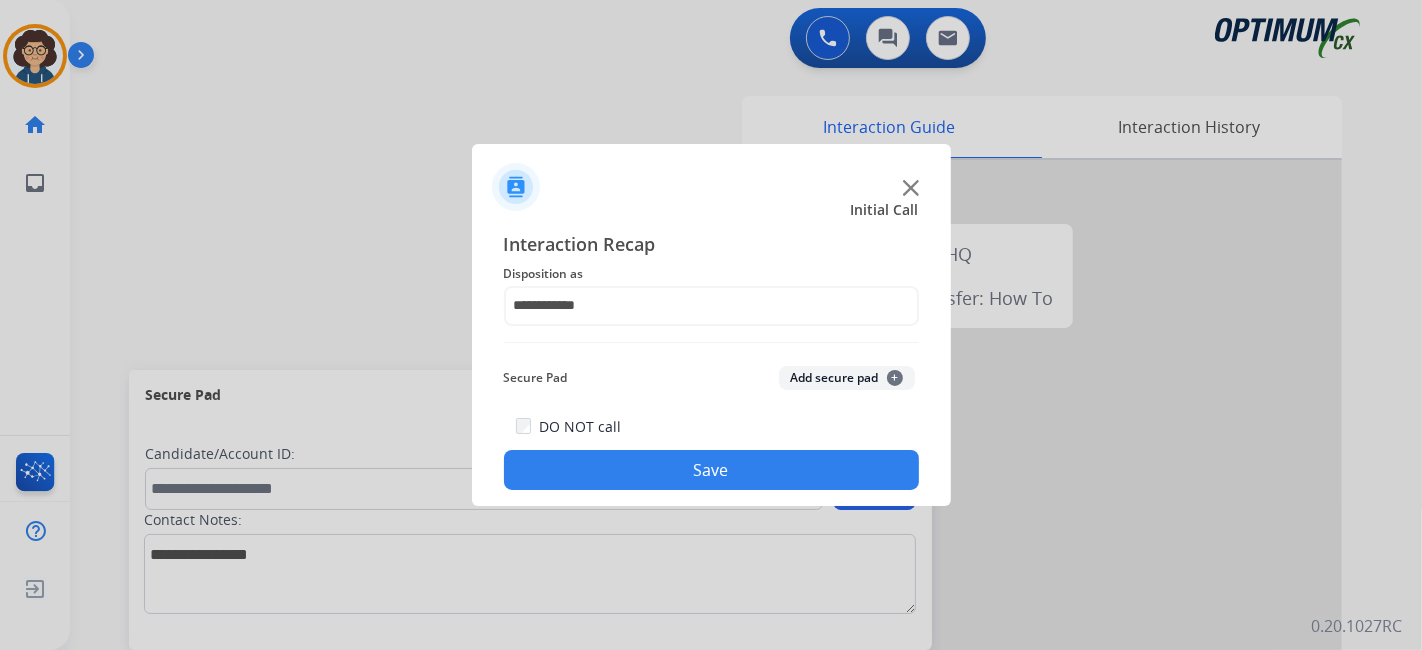 click on "Save" 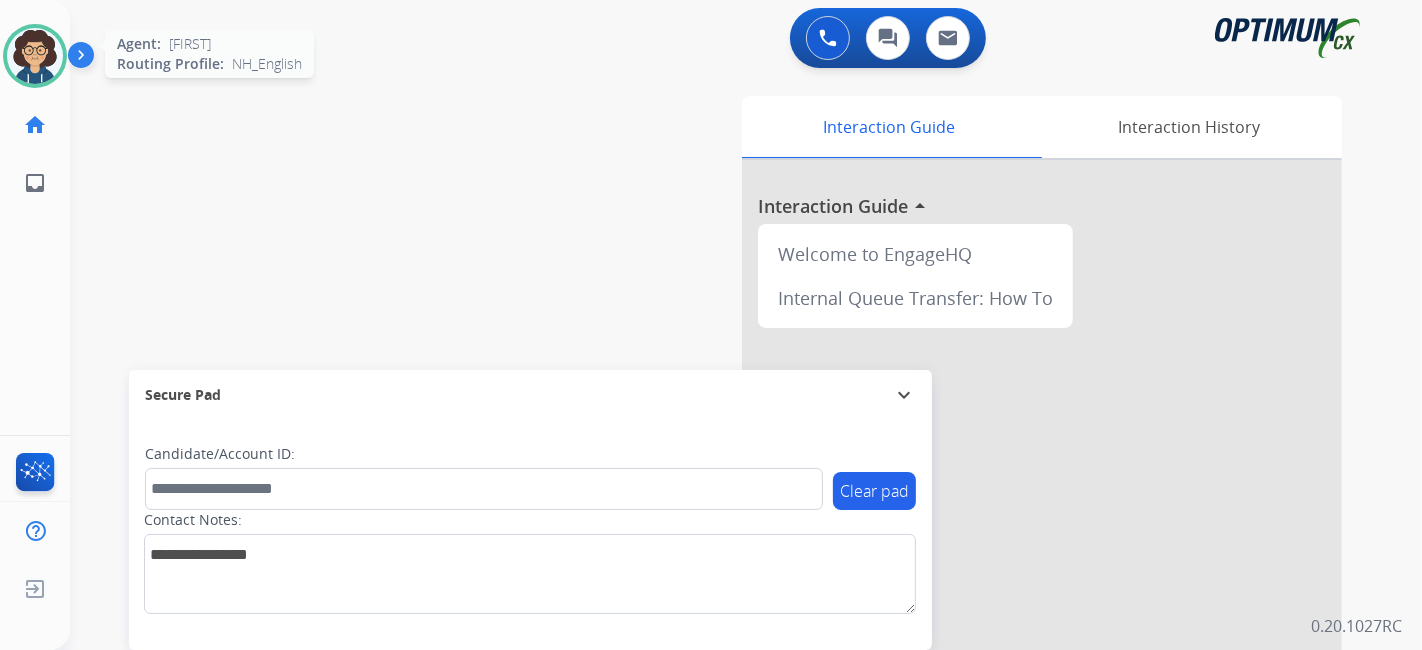 click at bounding box center (35, 56) 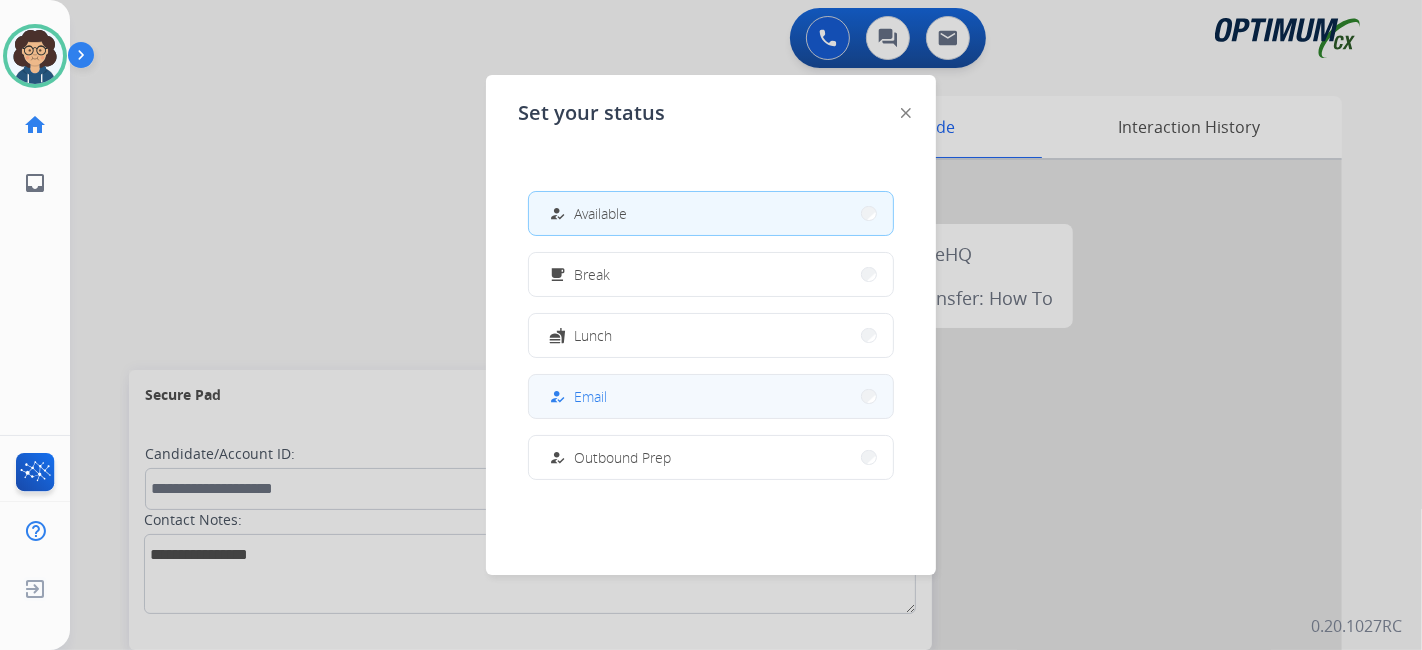 click on "how_to_reg Email" at bounding box center [711, 396] 